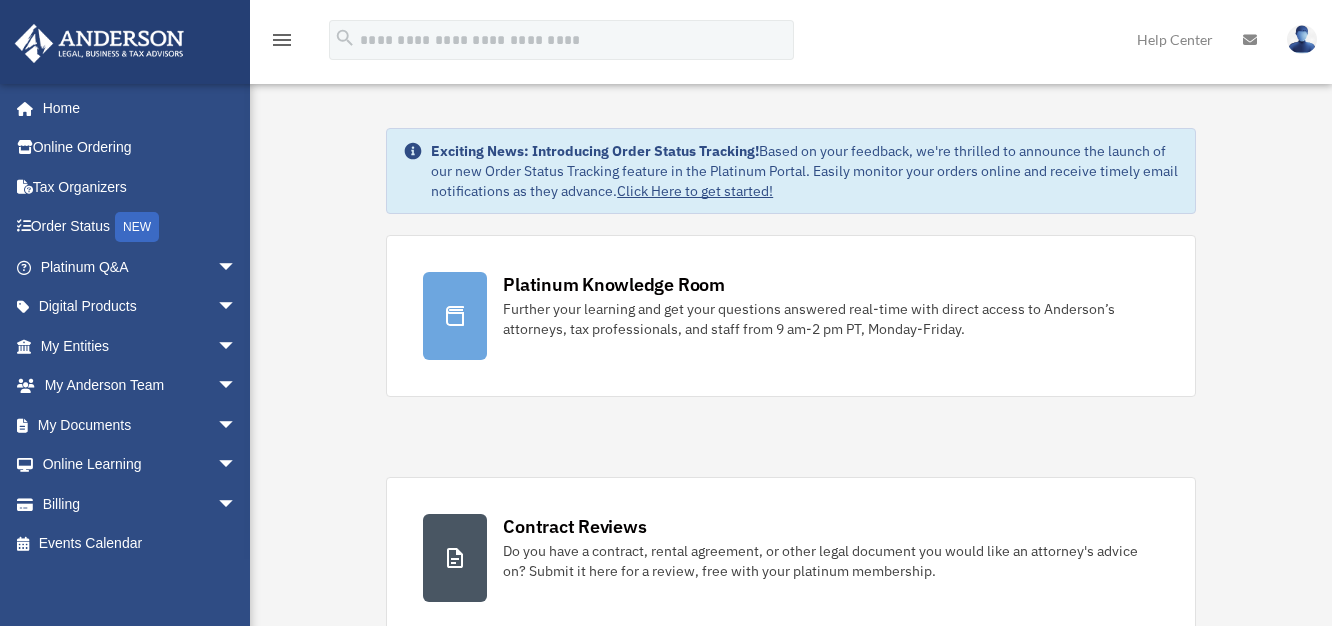 scroll, scrollTop: 0, scrollLeft: 0, axis: both 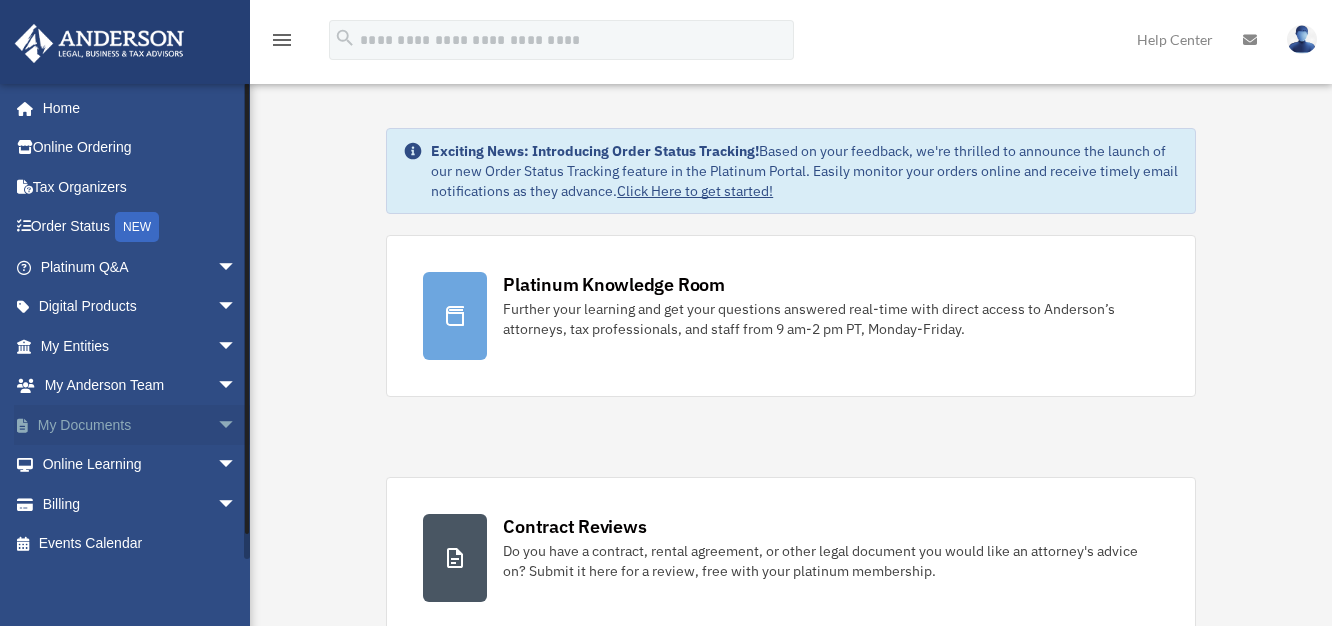 click on "arrow_drop_down" at bounding box center [237, 425] 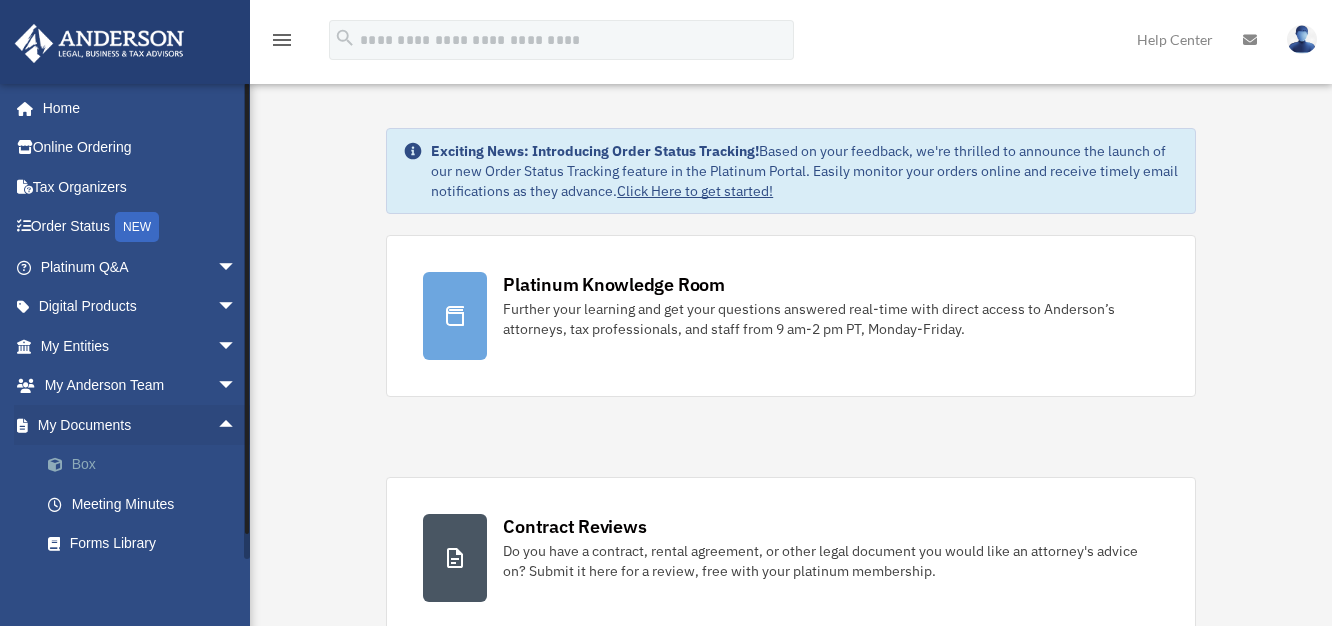 click on "Box" at bounding box center (147, 465) 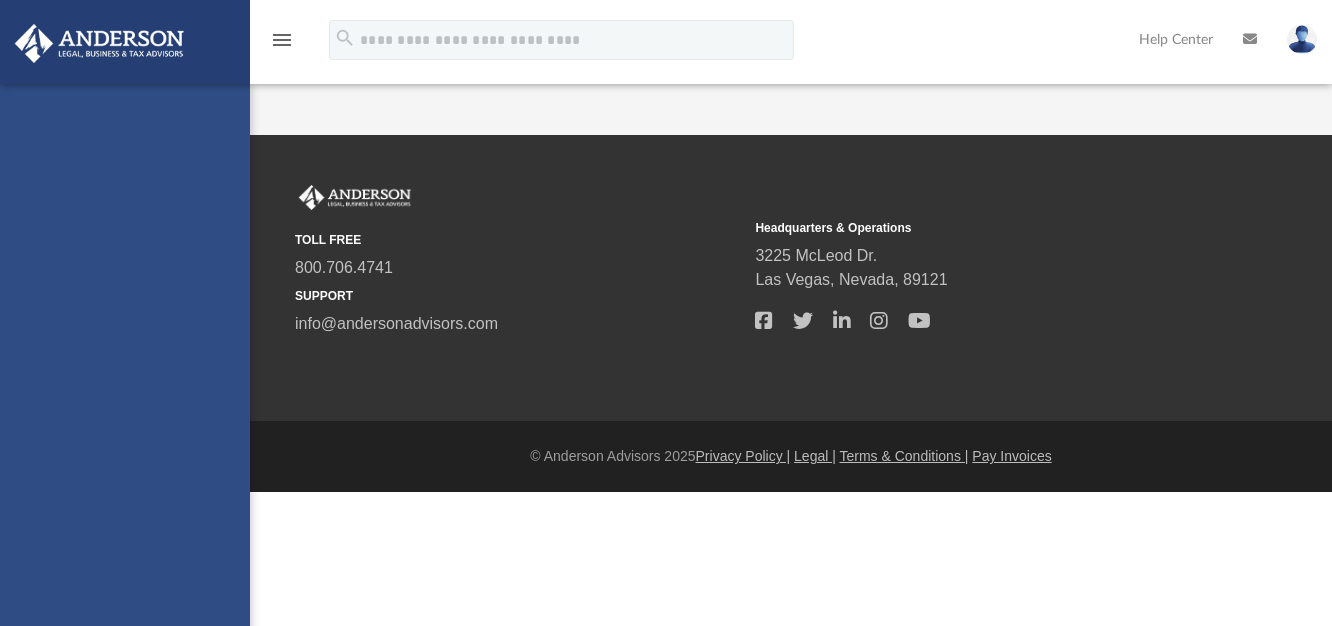 scroll, scrollTop: 0, scrollLeft: 0, axis: both 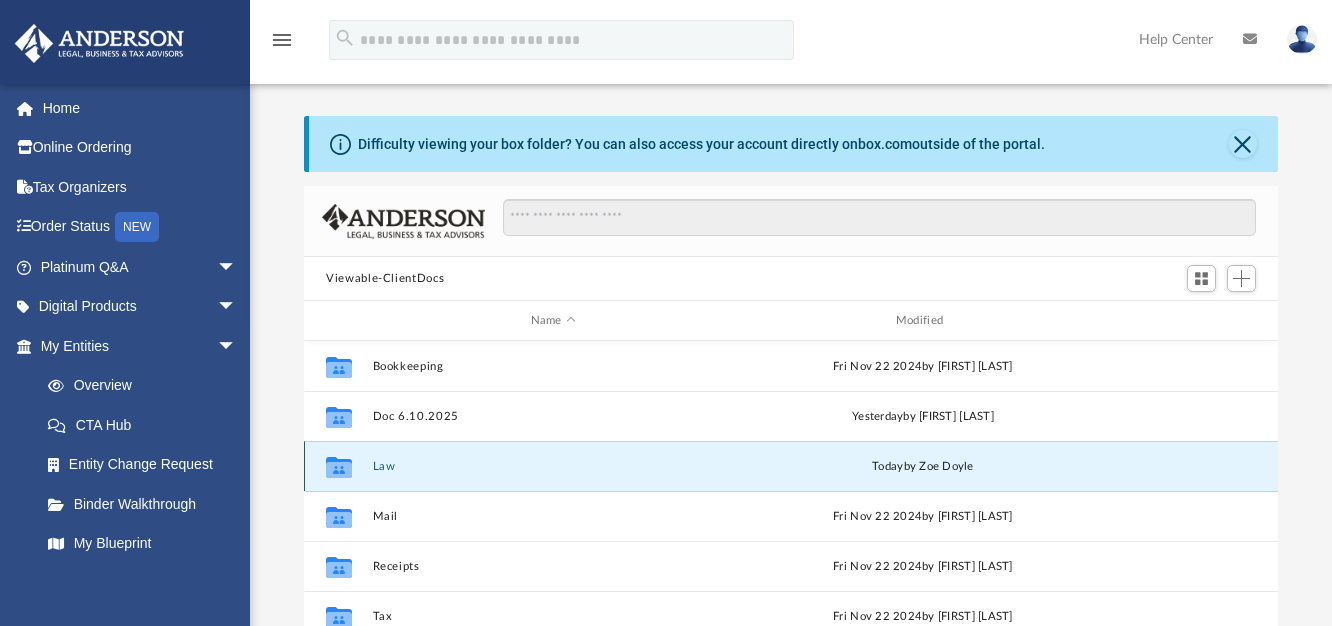 click on "Law" at bounding box center (553, 466) 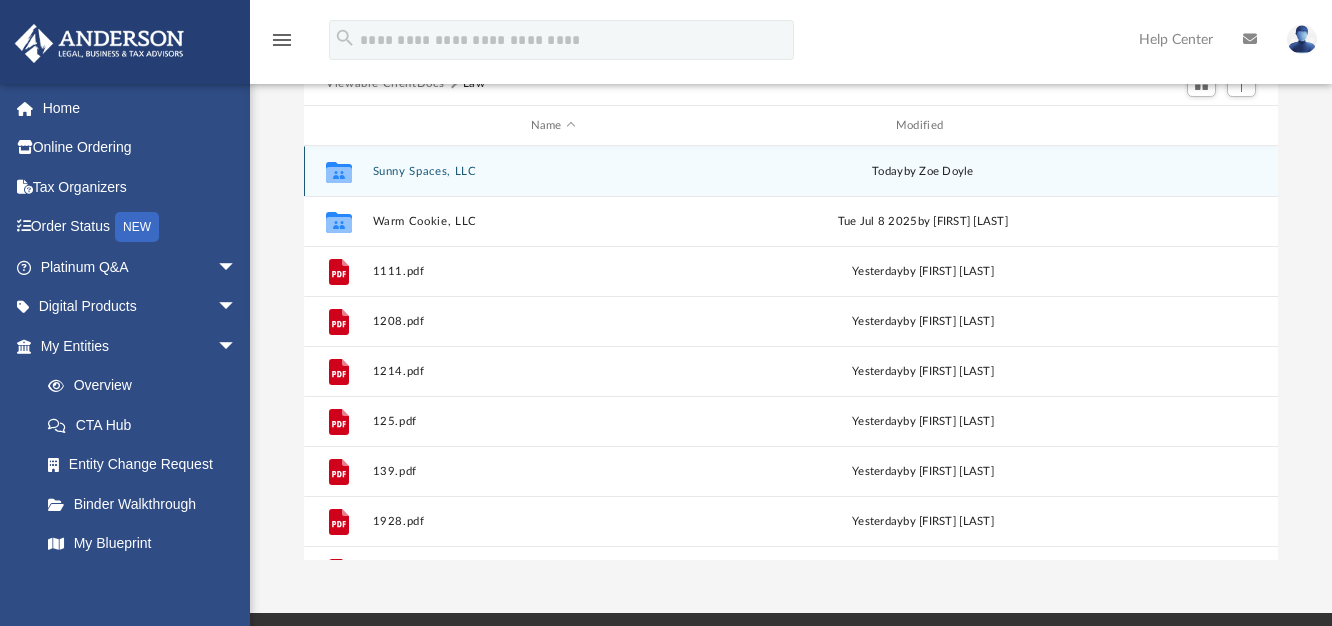 scroll, scrollTop: 199, scrollLeft: 0, axis: vertical 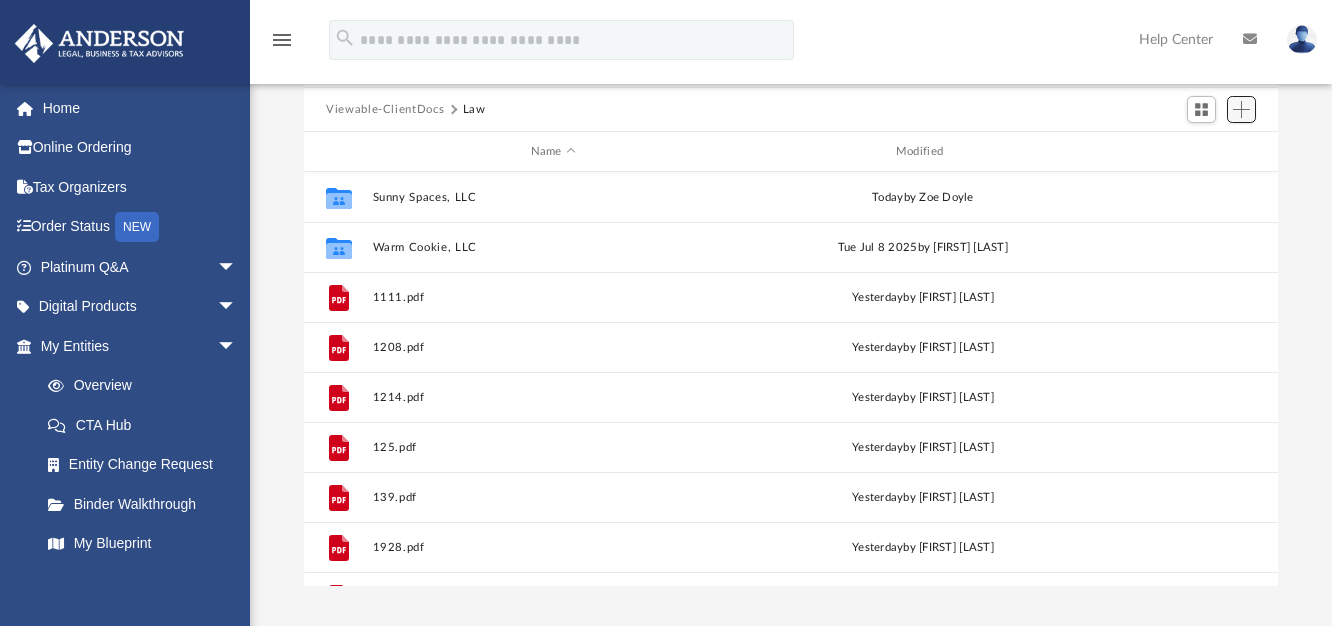 click at bounding box center (1241, 109) 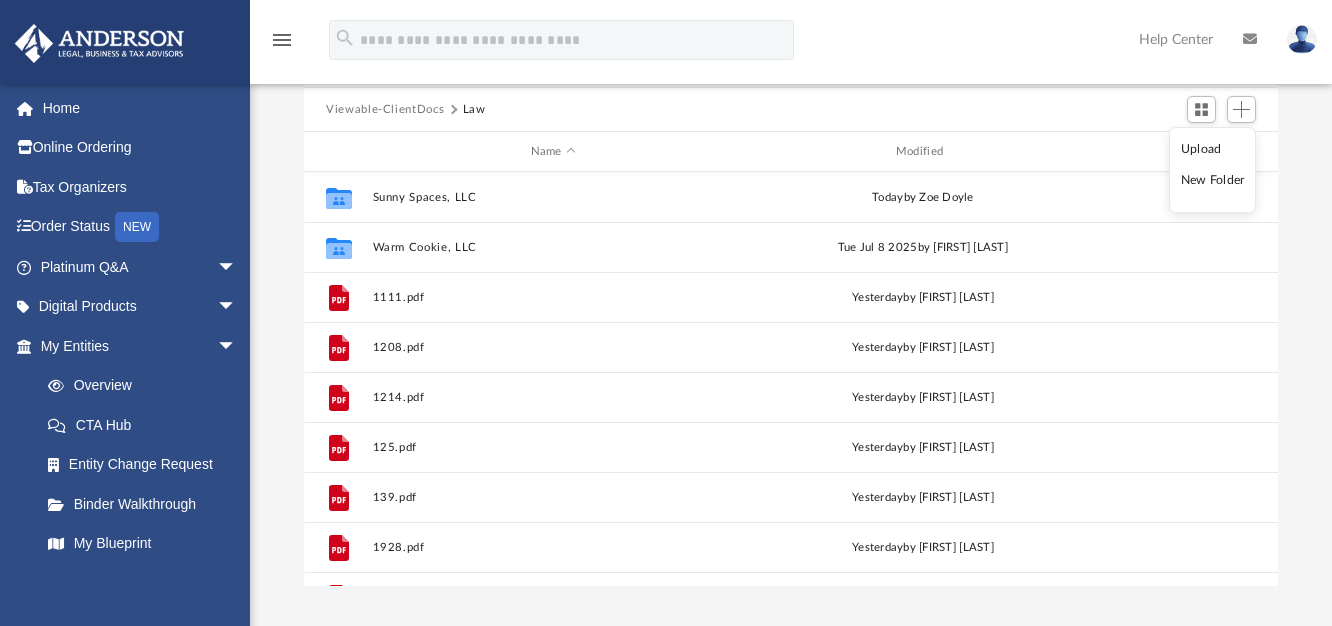 click on "Upload" at bounding box center (1213, 149) 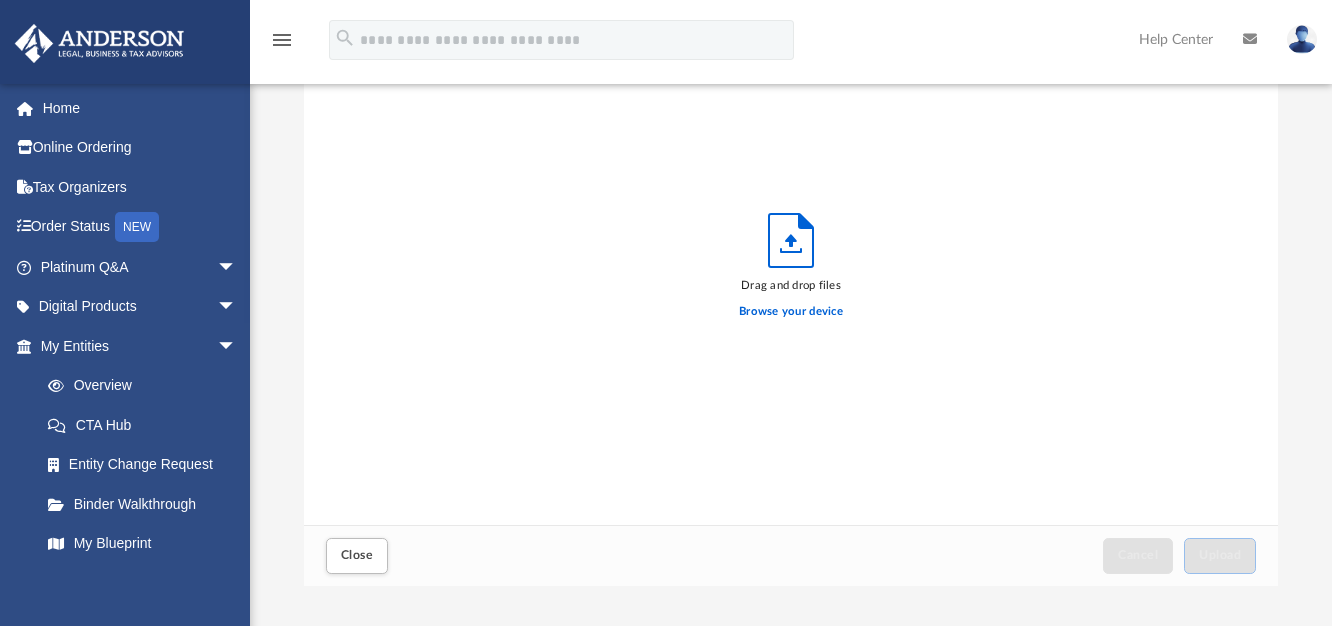 scroll, scrollTop: 18, scrollLeft: 18, axis: both 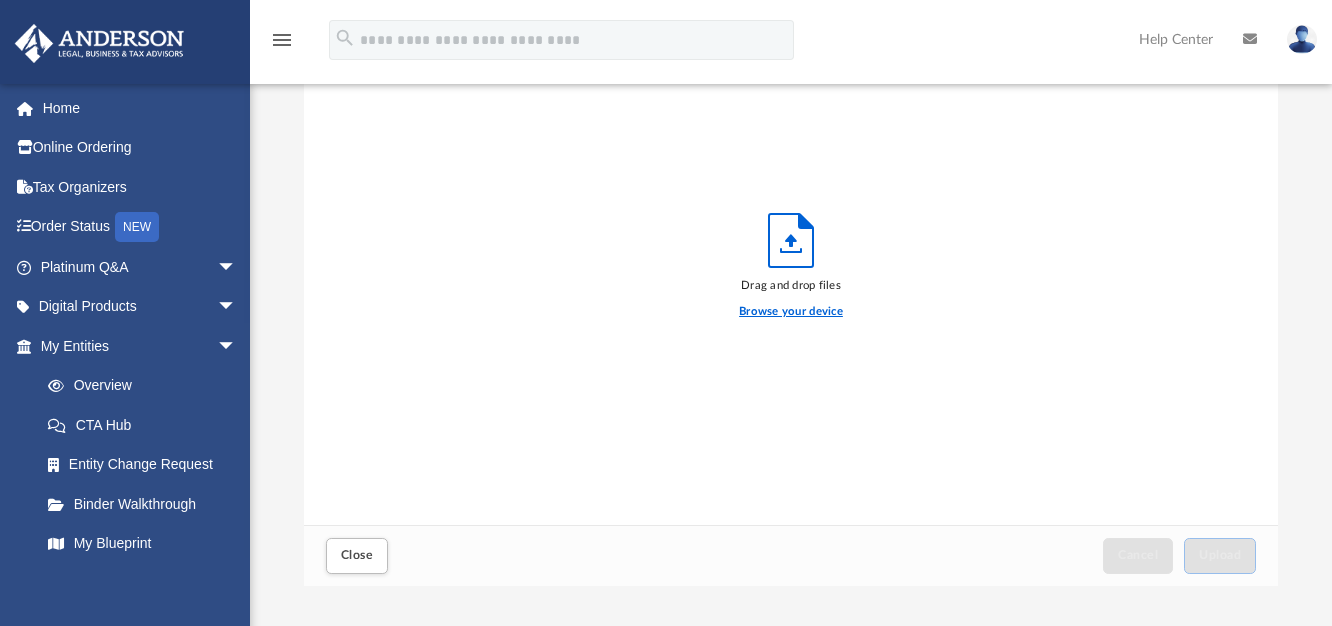 click on "Browse your device" at bounding box center [791, 312] 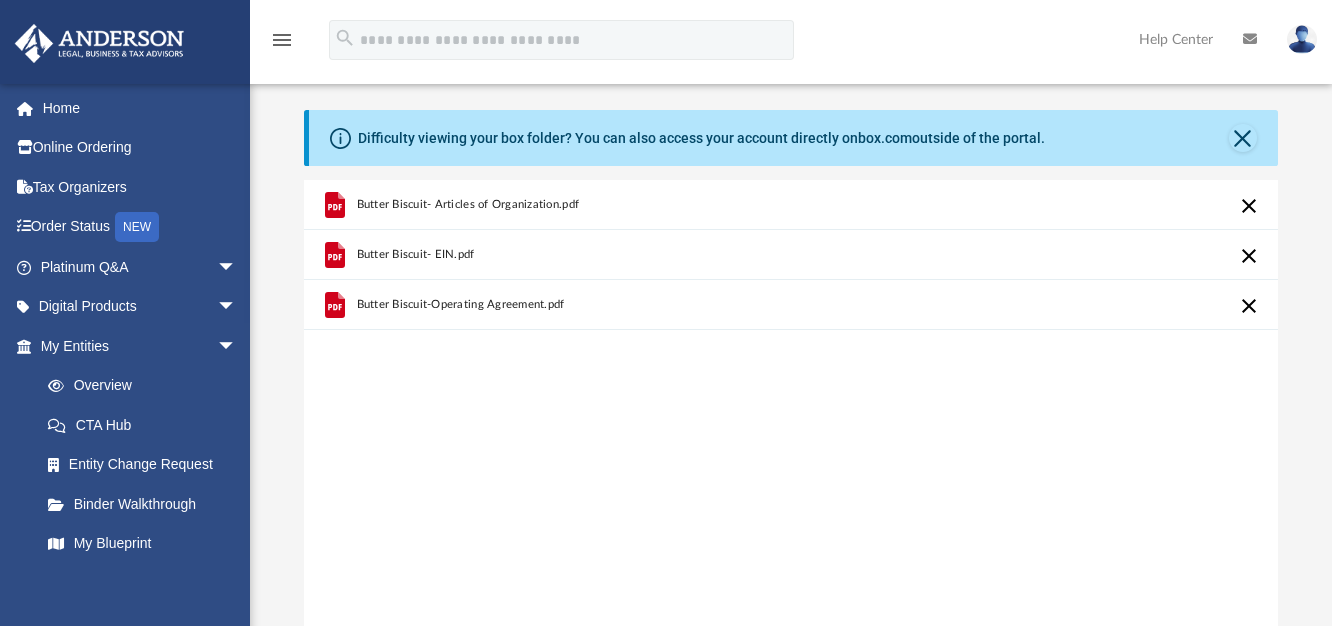 scroll, scrollTop: 0, scrollLeft: 0, axis: both 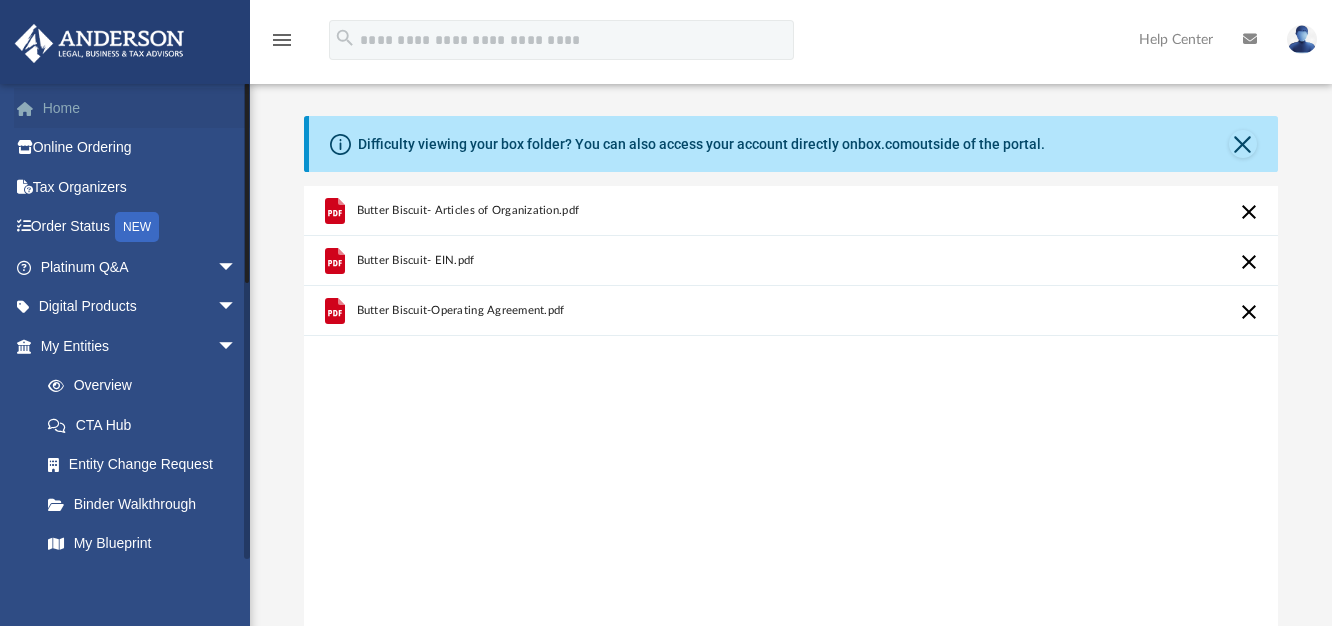click on "Home" at bounding box center [140, 108] 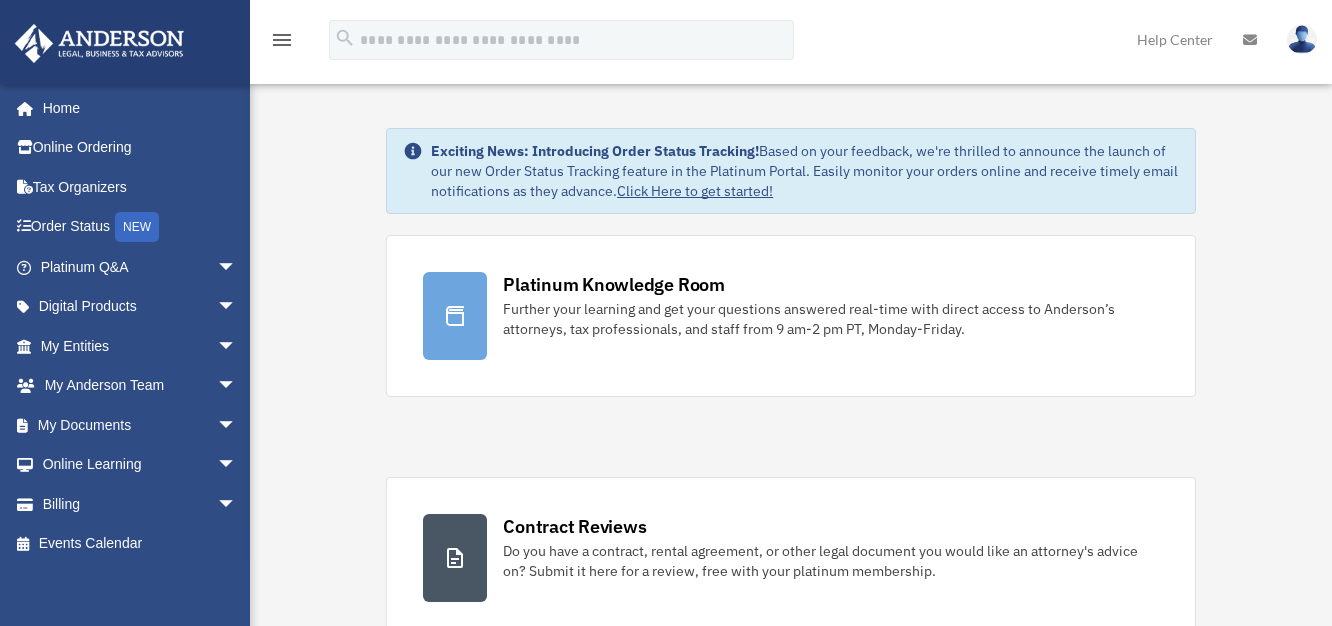 scroll, scrollTop: 0, scrollLeft: 0, axis: both 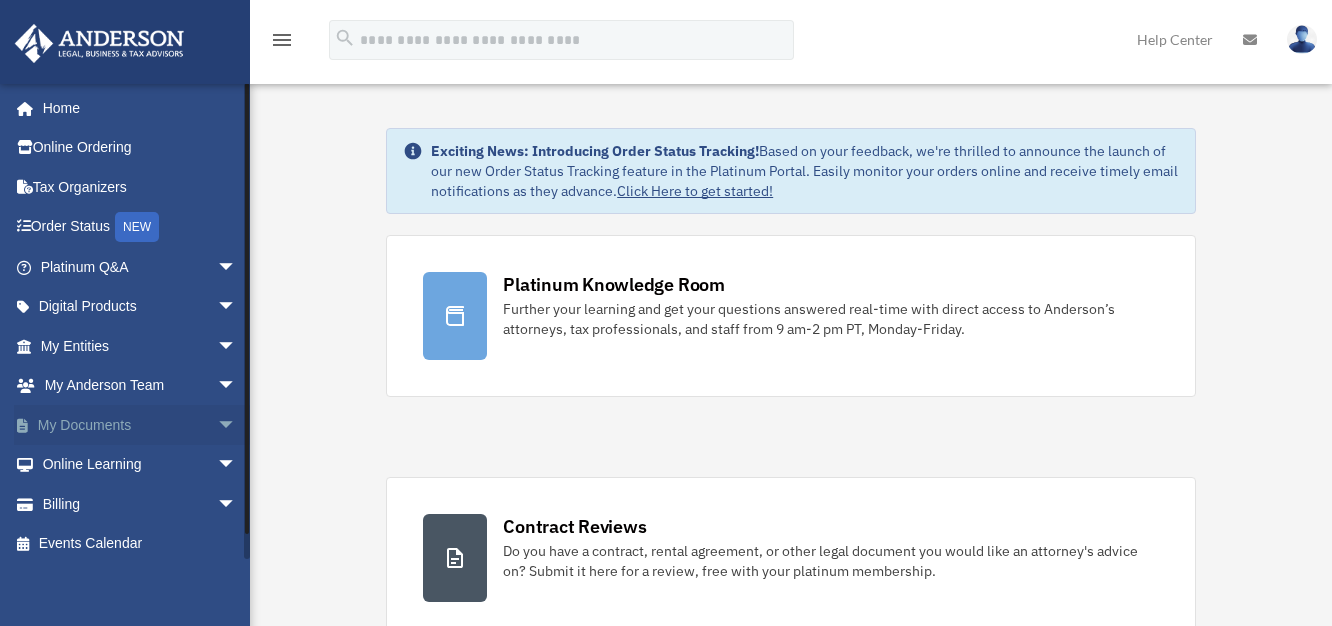 click on "arrow_drop_down" at bounding box center (237, 425) 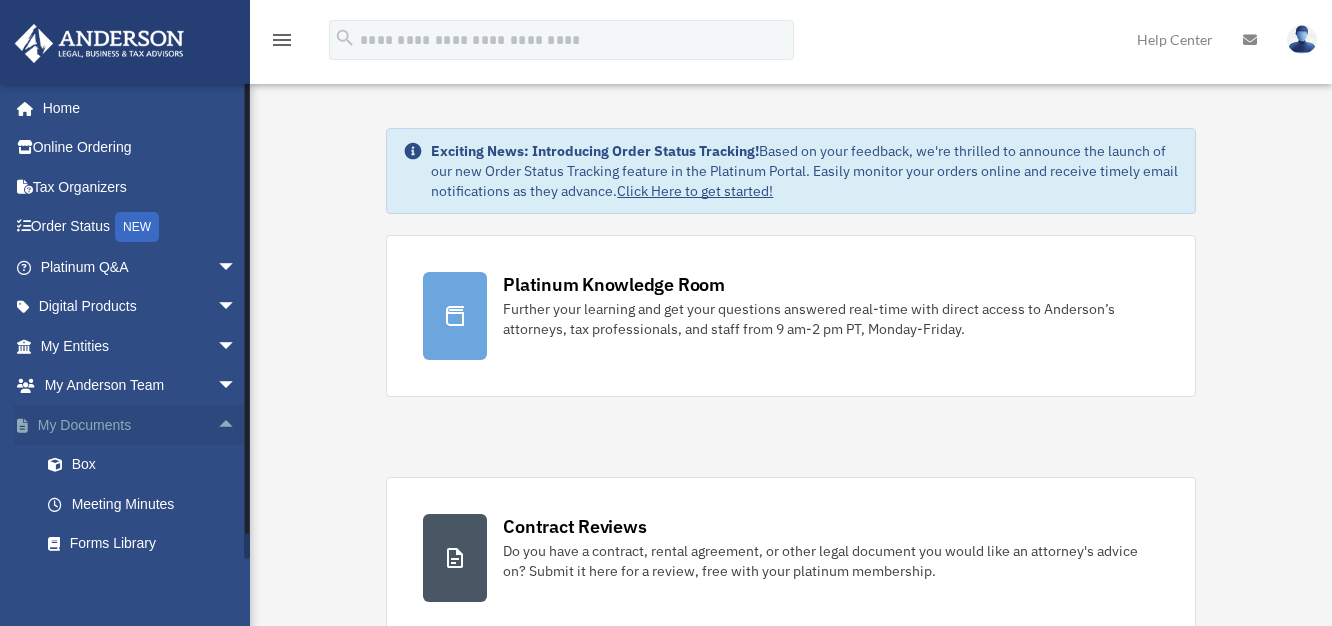 click on "My Documents arrow_drop_up" at bounding box center [140, 425] 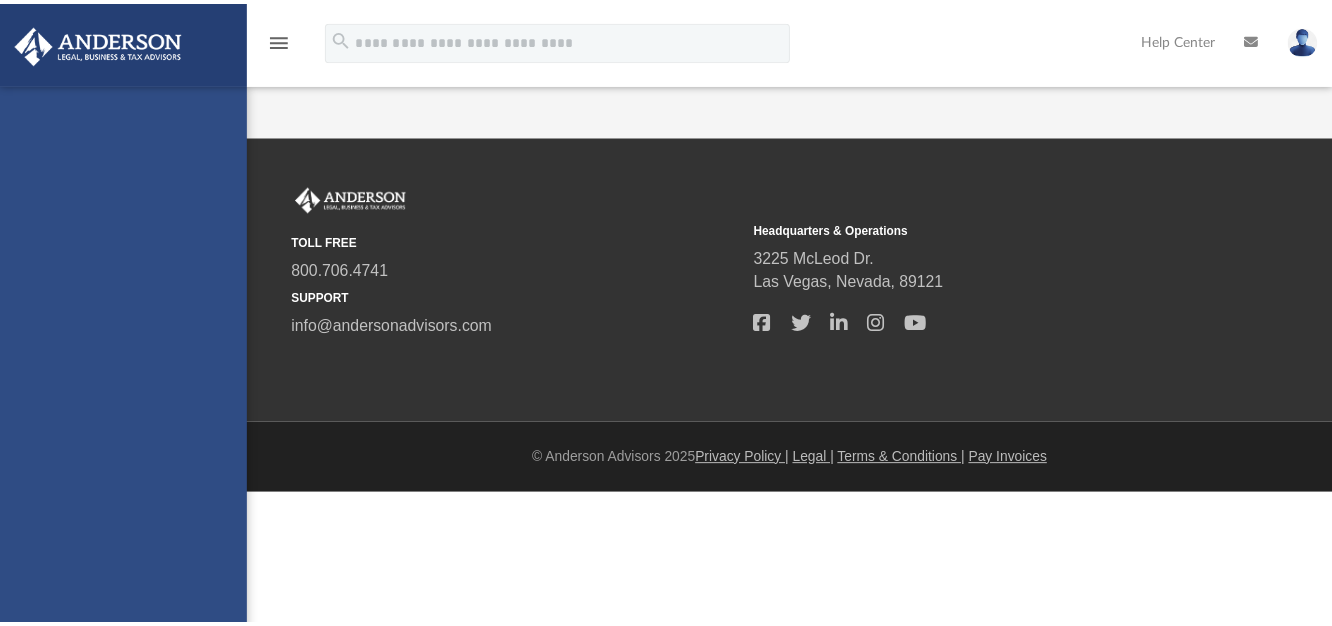 scroll, scrollTop: 0, scrollLeft: 0, axis: both 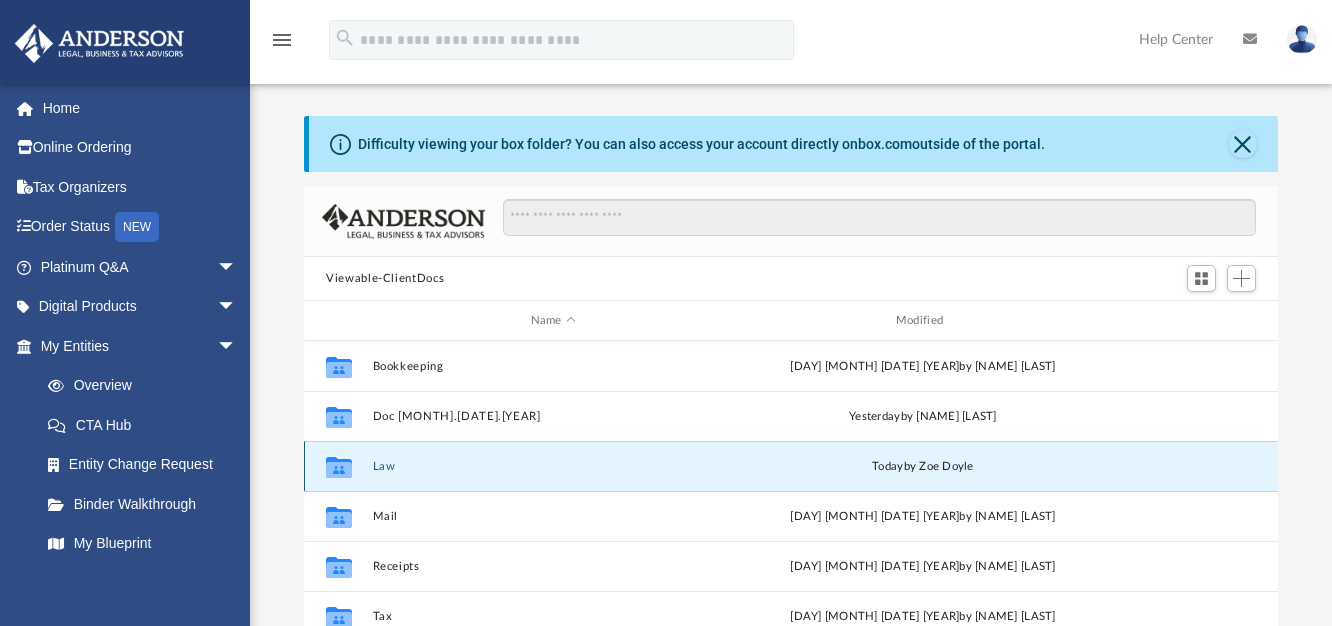 click on "Law" at bounding box center [553, 466] 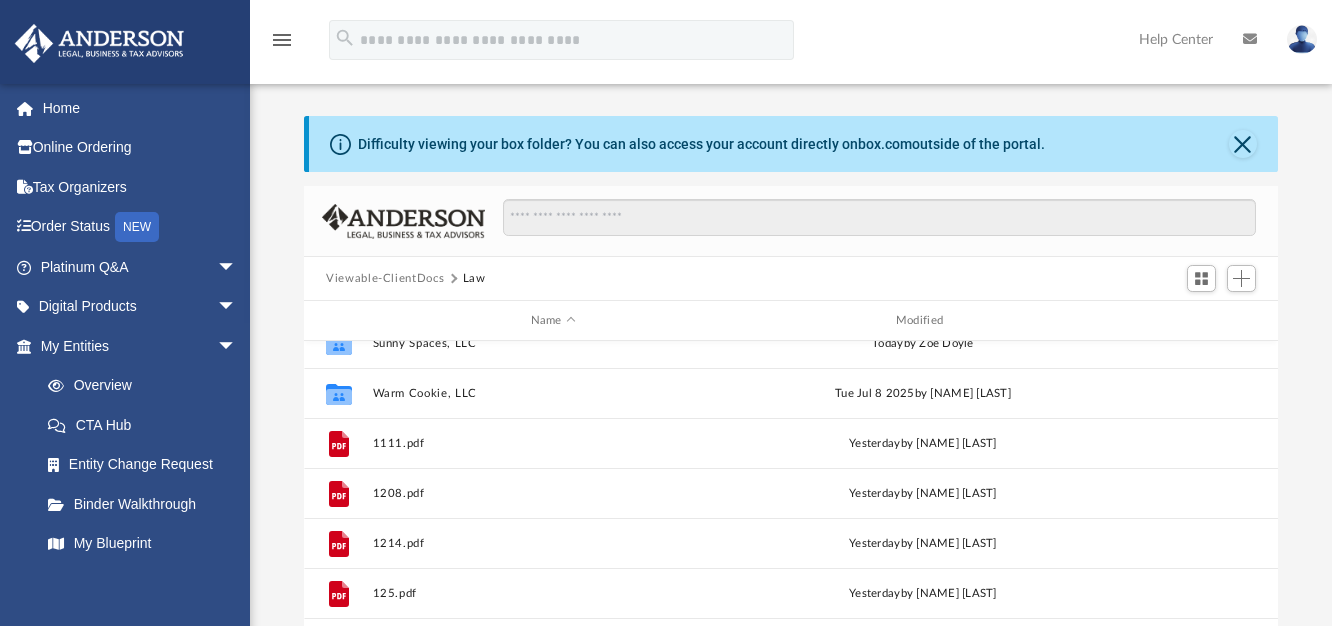 scroll, scrollTop: 0, scrollLeft: 0, axis: both 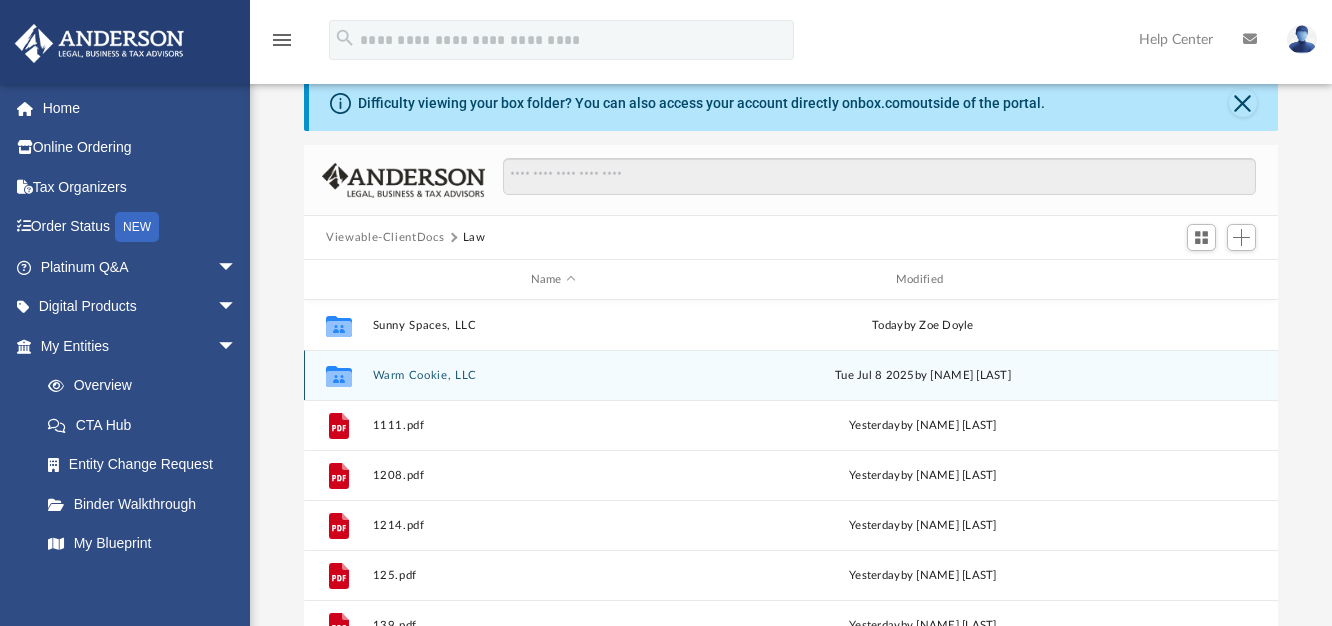 click on "Warm Cookie, LLC" at bounding box center (553, 375) 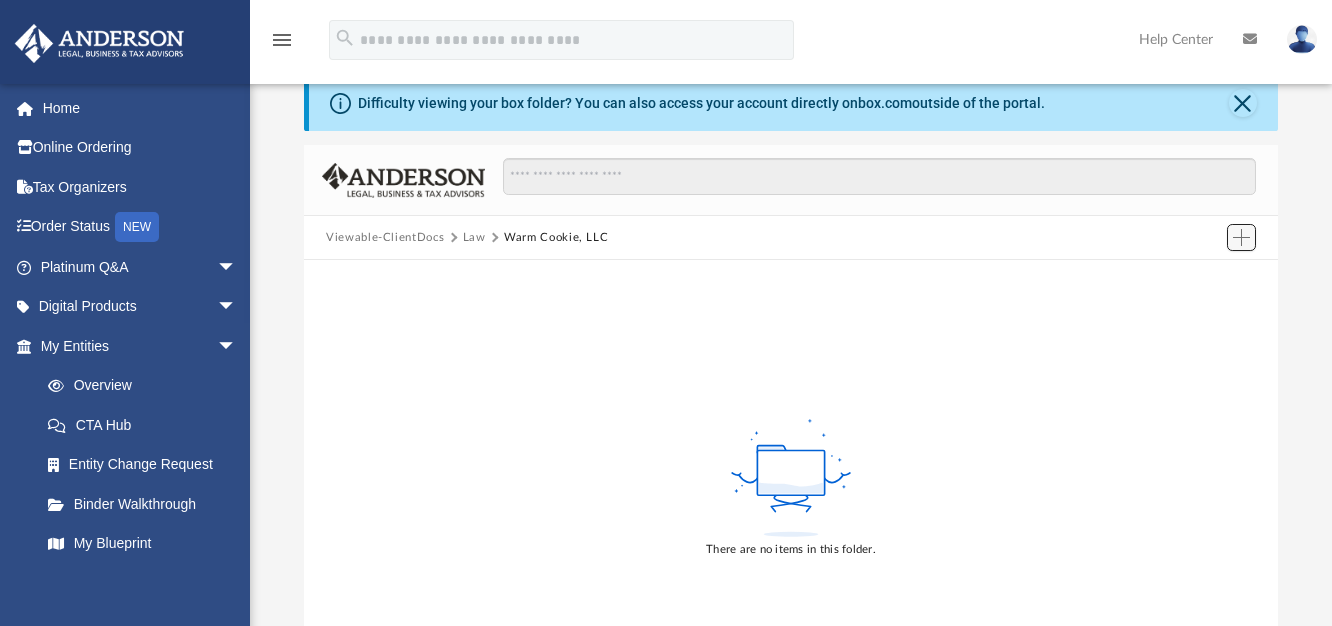 click at bounding box center (1241, 237) 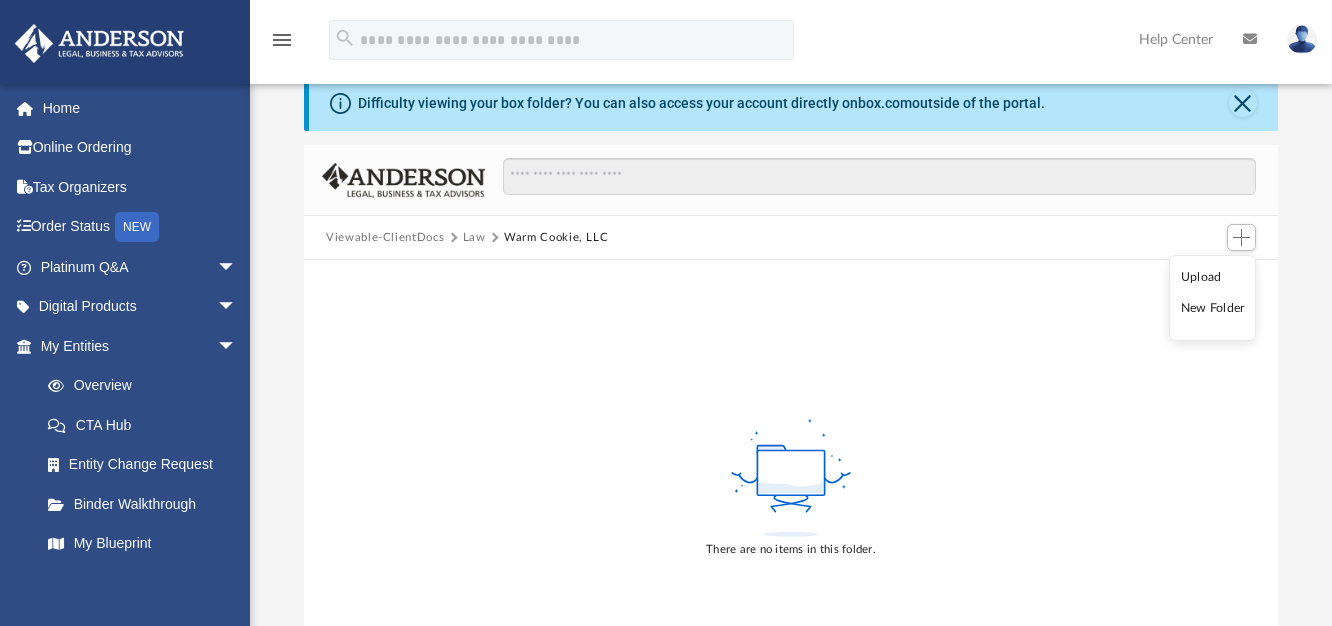 click on "Upload" at bounding box center (1213, 277) 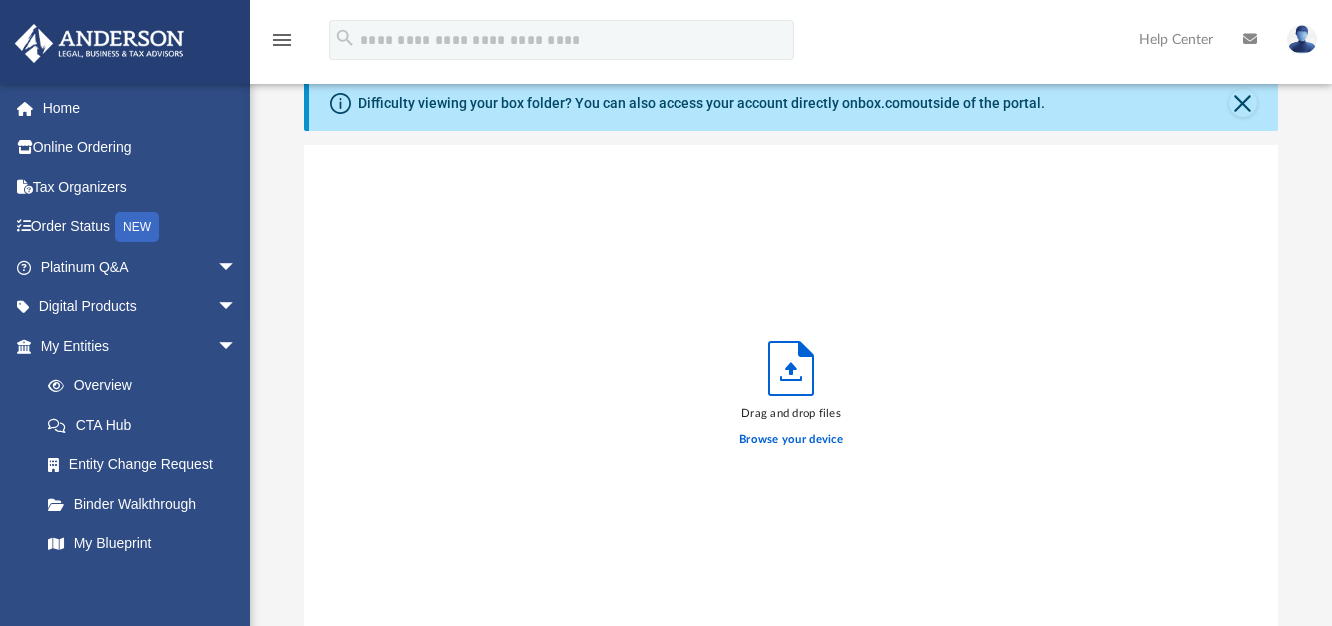 scroll, scrollTop: 18, scrollLeft: 18, axis: both 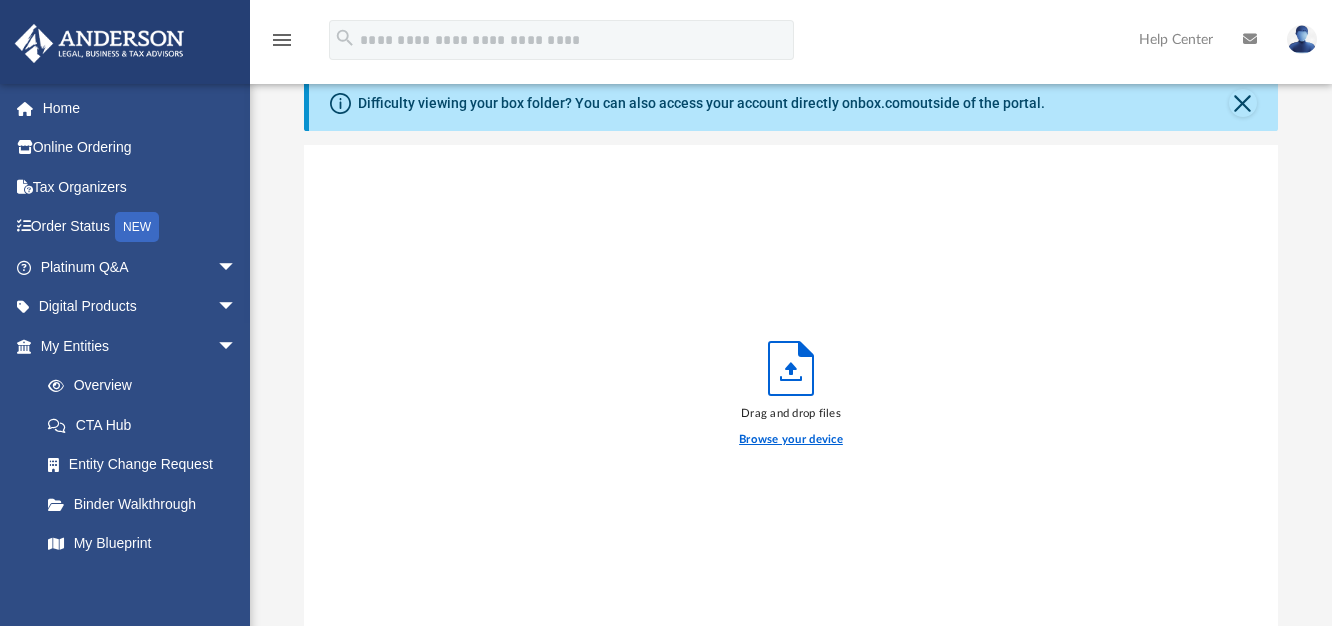 click on "Browse your device" at bounding box center (791, 440) 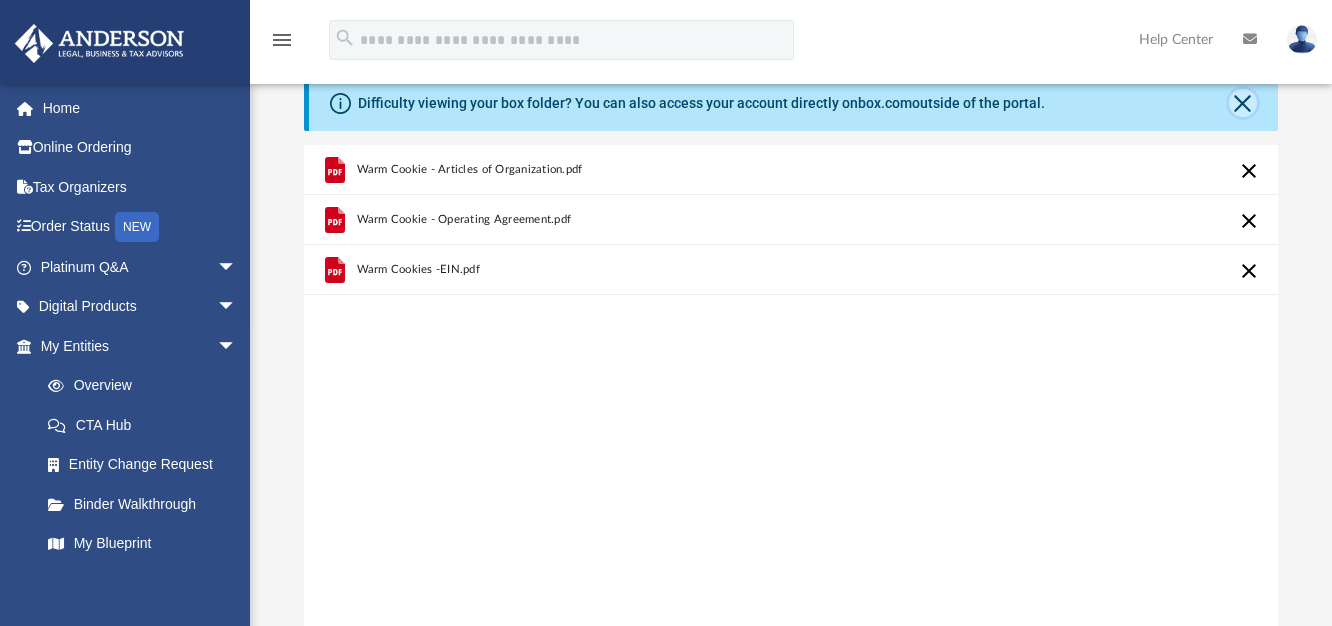 click 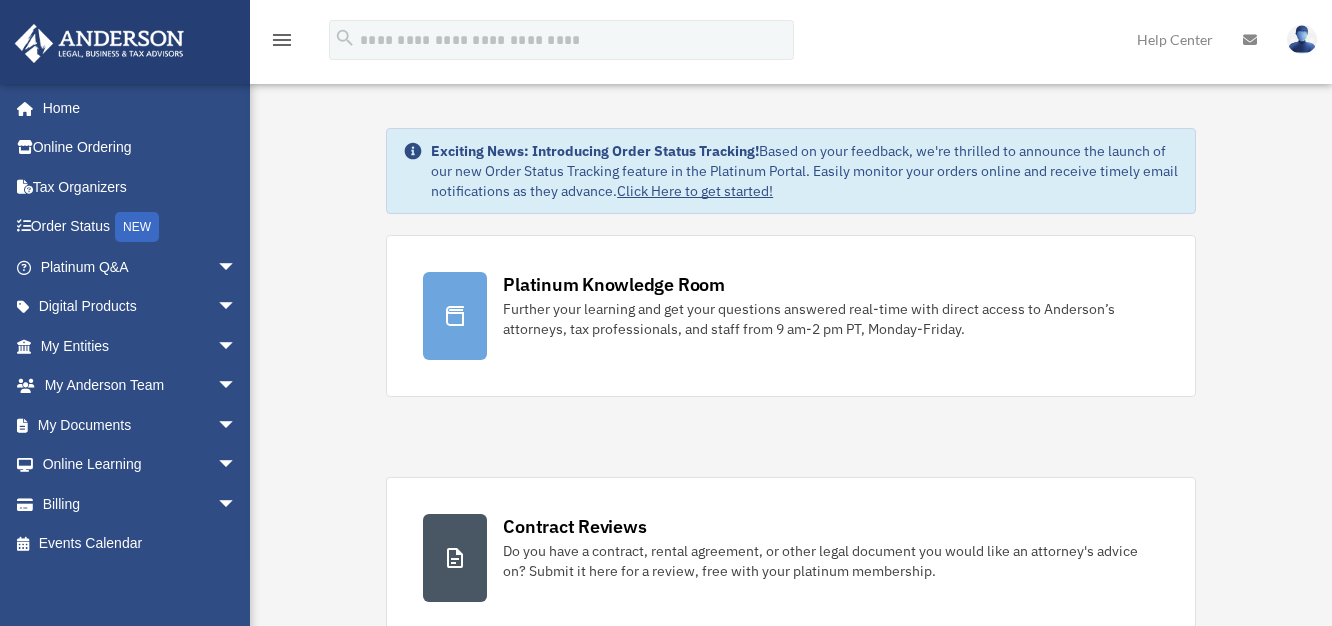 scroll, scrollTop: 0, scrollLeft: 0, axis: both 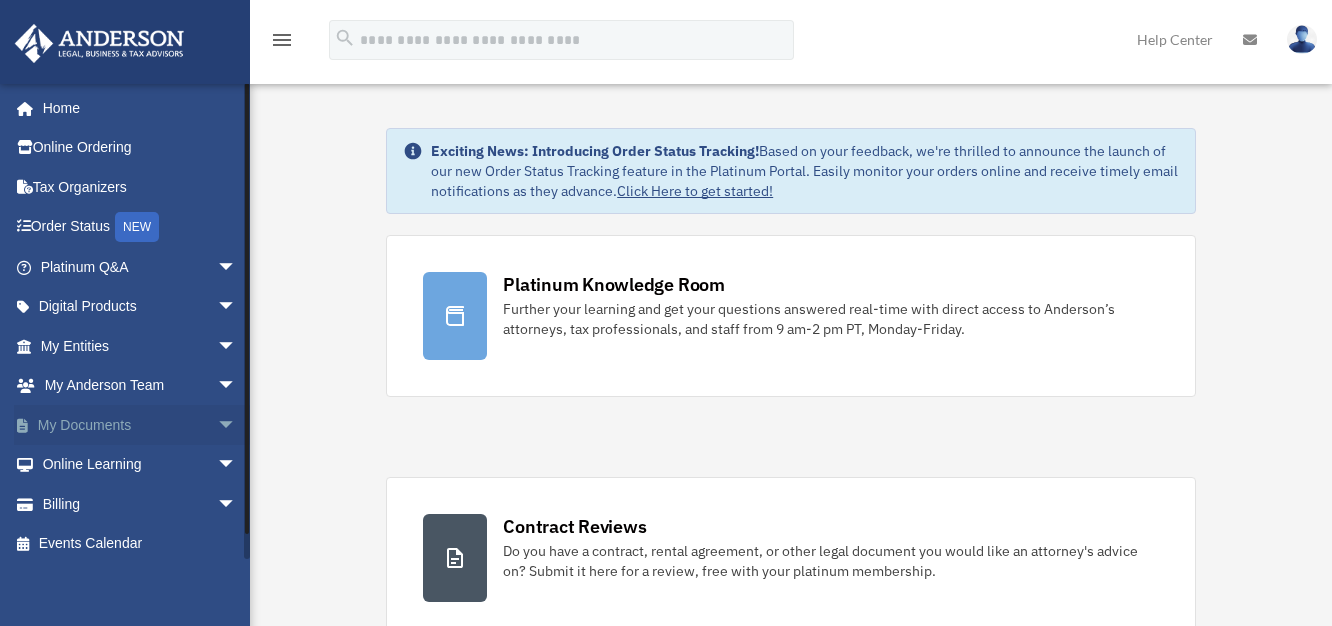 click on "My Documents arrow_drop_down" at bounding box center [140, 425] 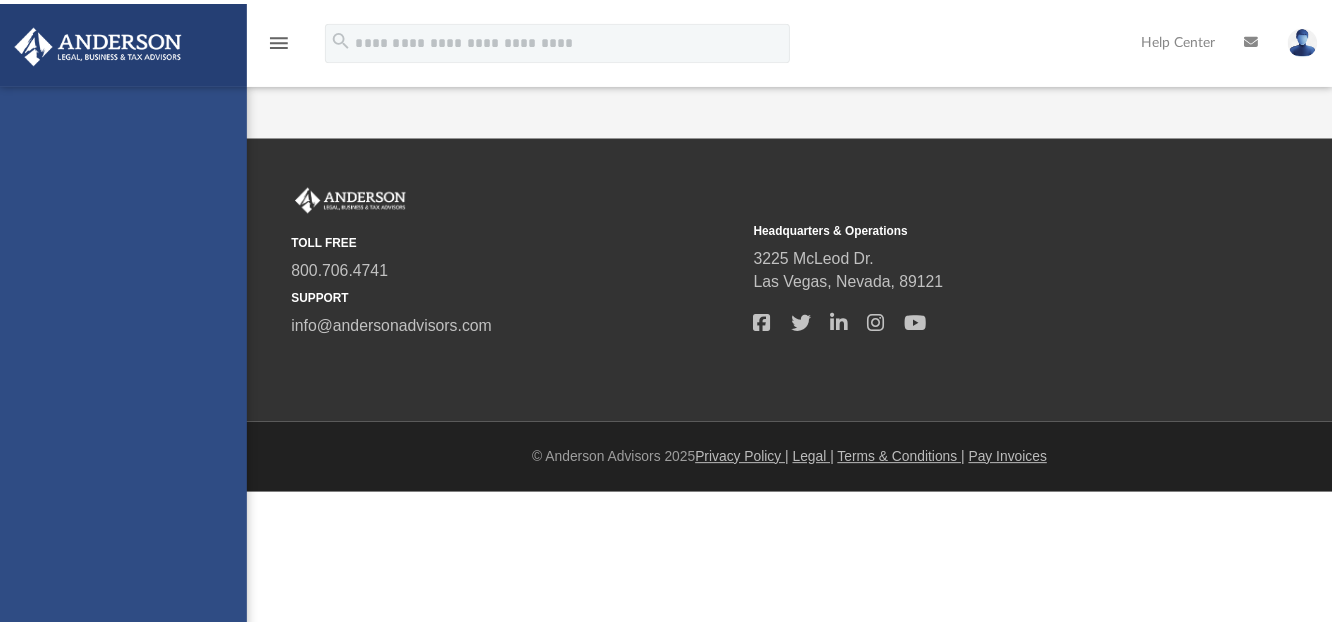 scroll, scrollTop: 0, scrollLeft: 0, axis: both 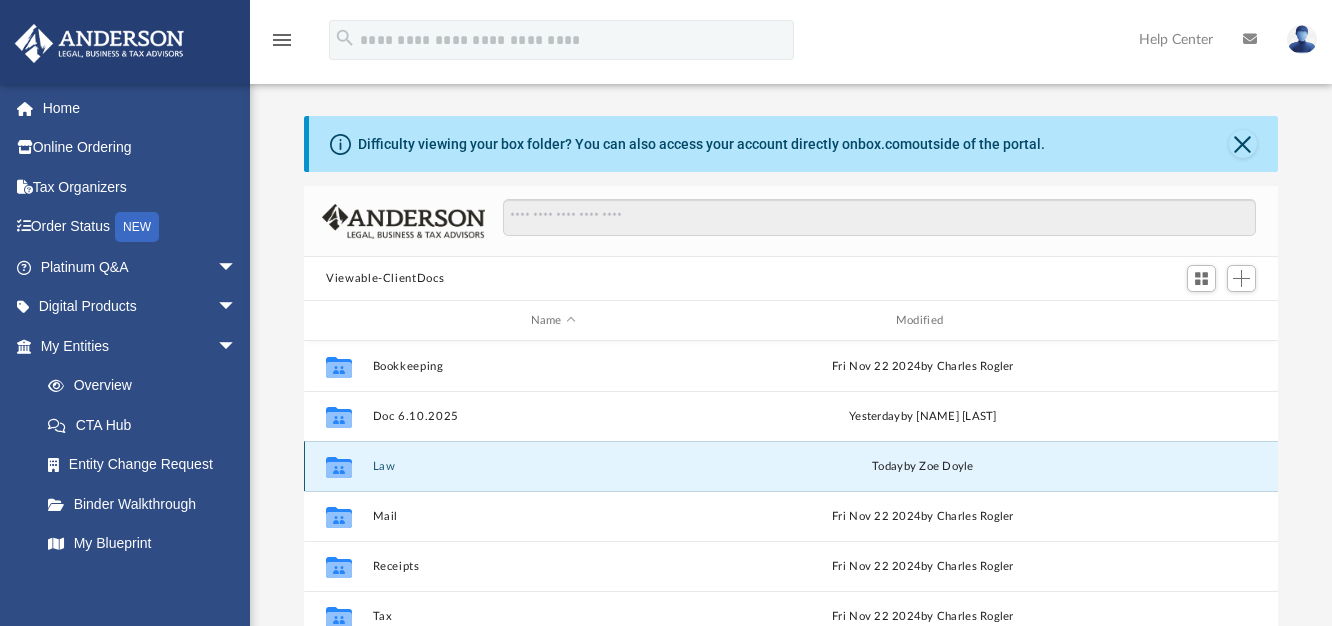 click on "Law" at bounding box center (553, 466) 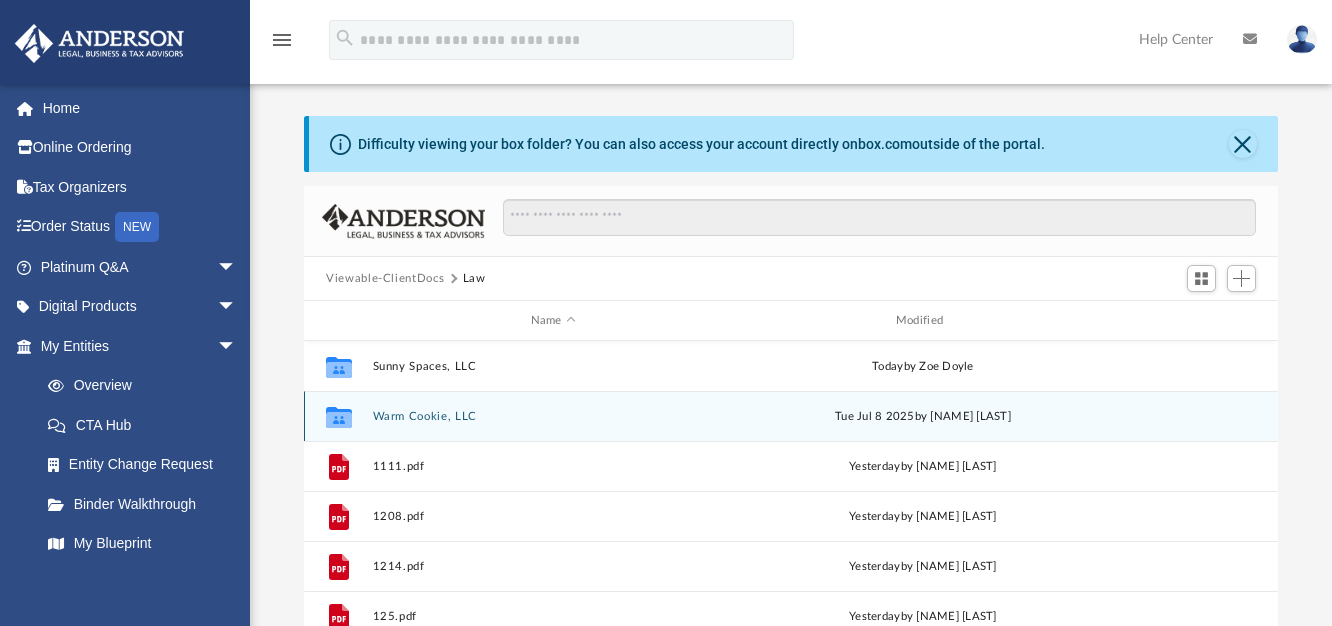 click on "Warm Cookie, LLC" at bounding box center (553, 416) 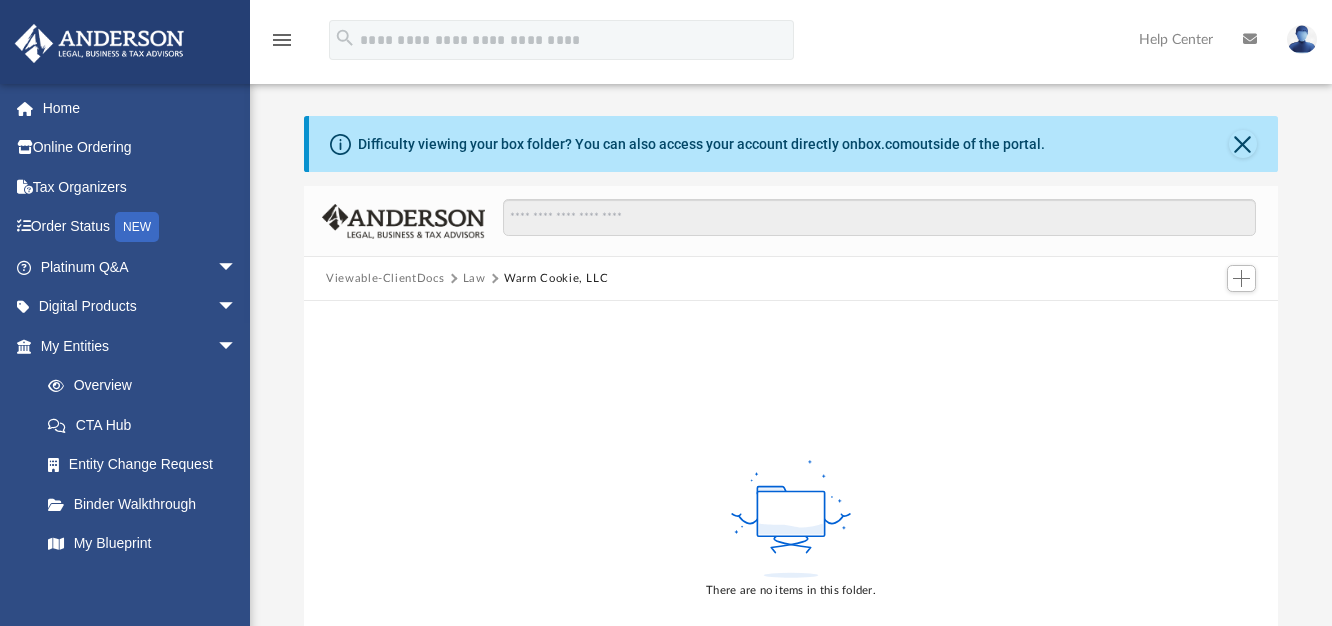 click on "Viewable-ClientDocs" at bounding box center [385, 279] 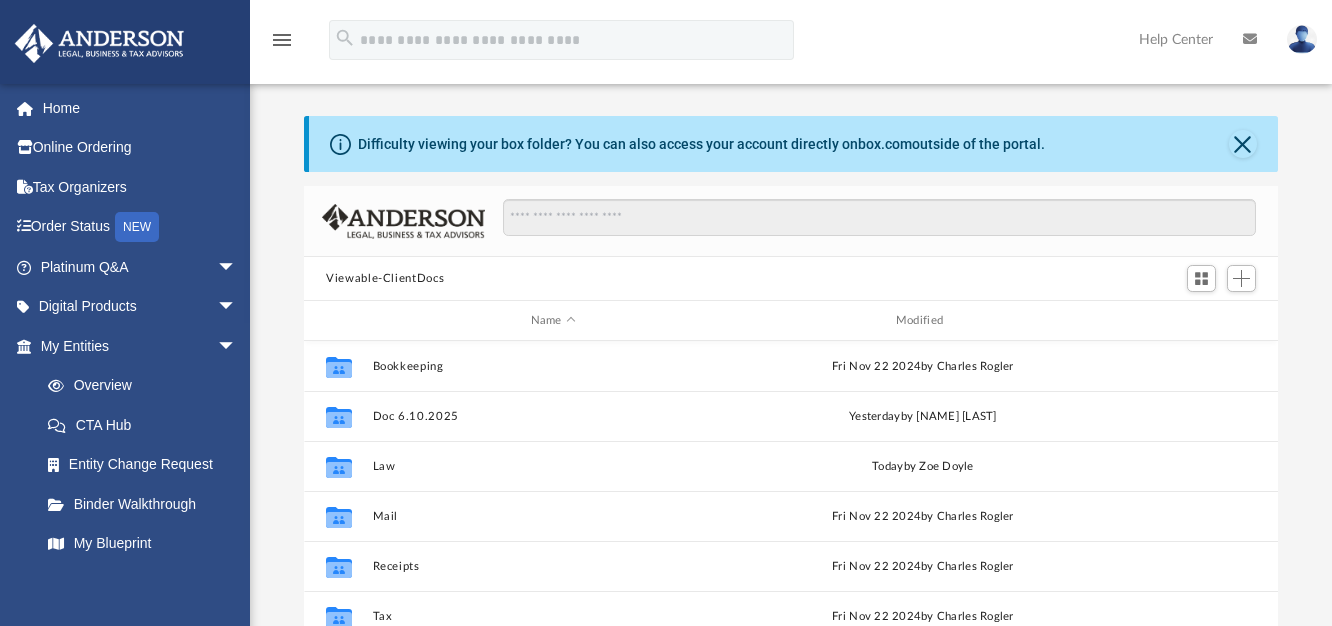 scroll, scrollTop: 18, scrollLeft: 18, axis: both 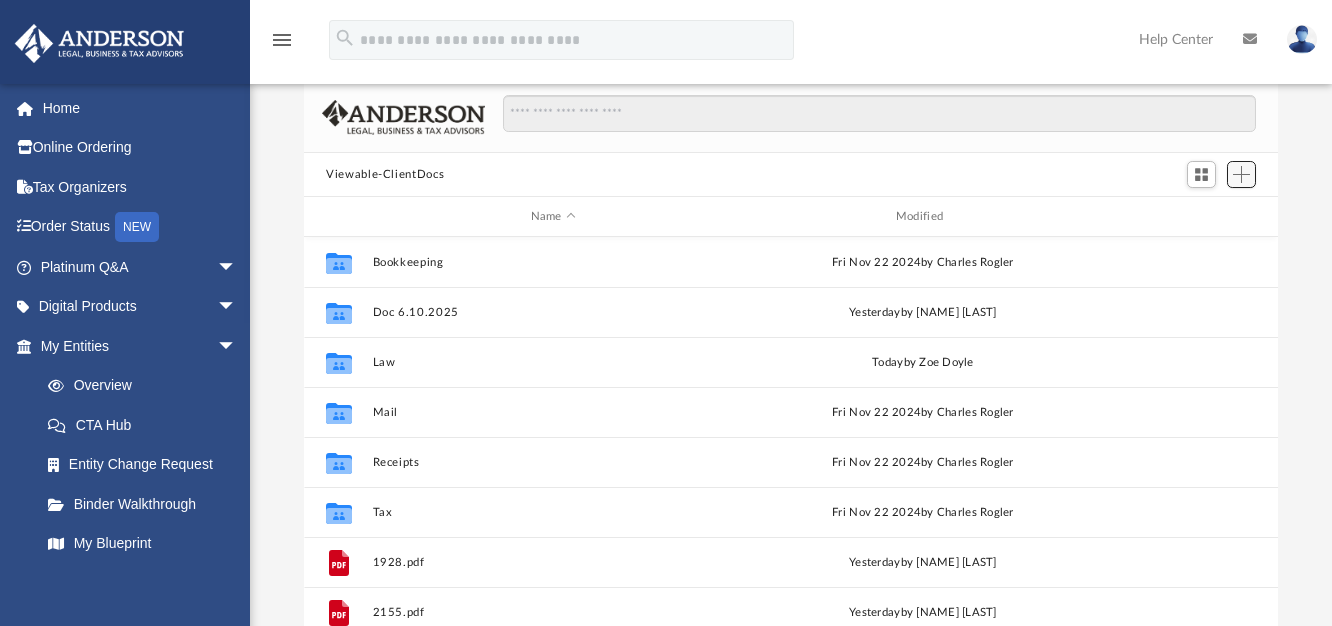 click at bounding box center [1241, 174] 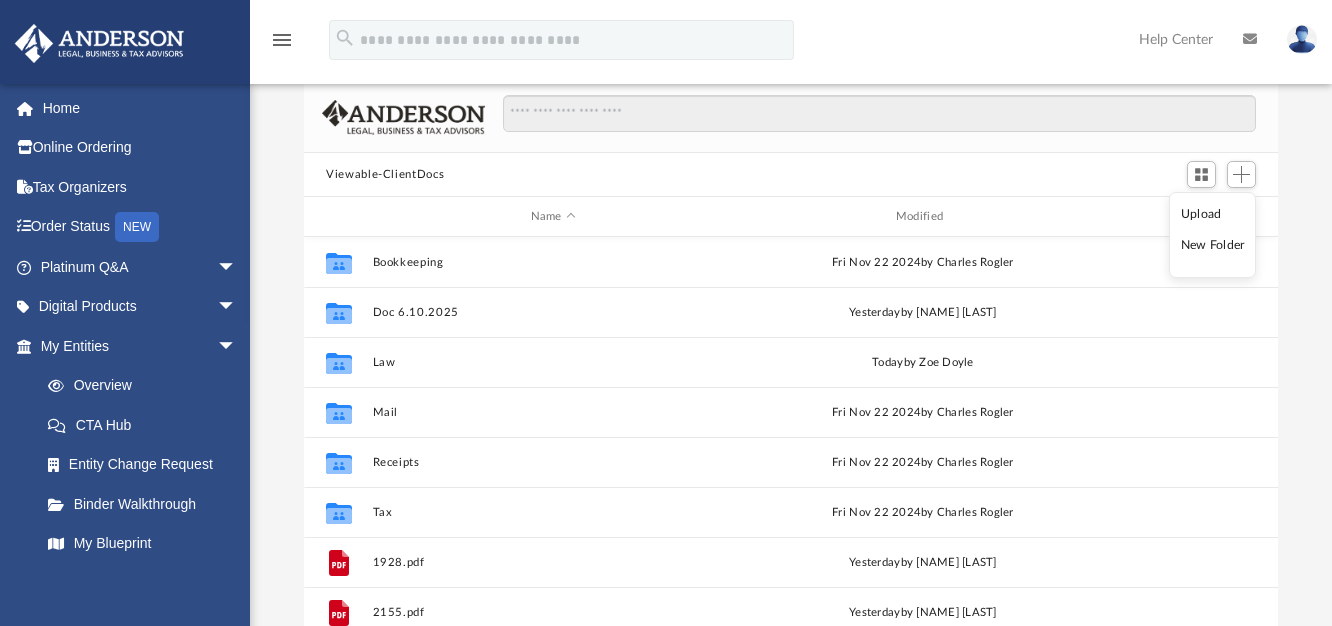 click on "New Folder" at bounding box center [1213, 245] 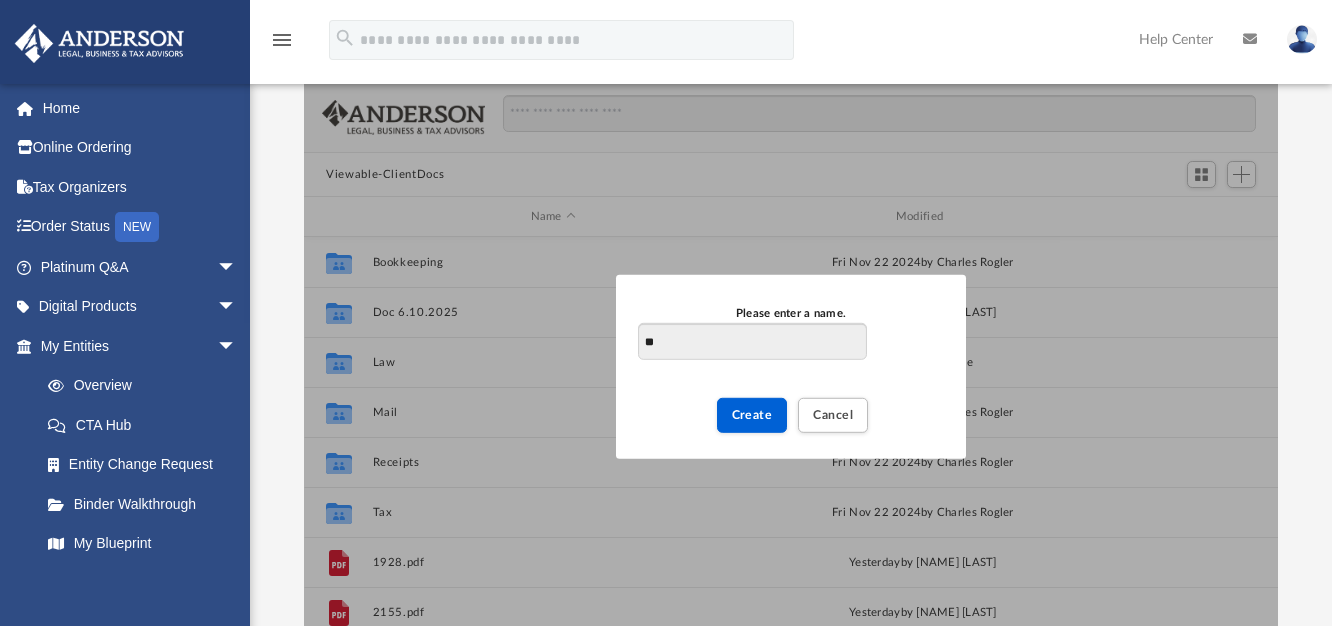 type on "*" 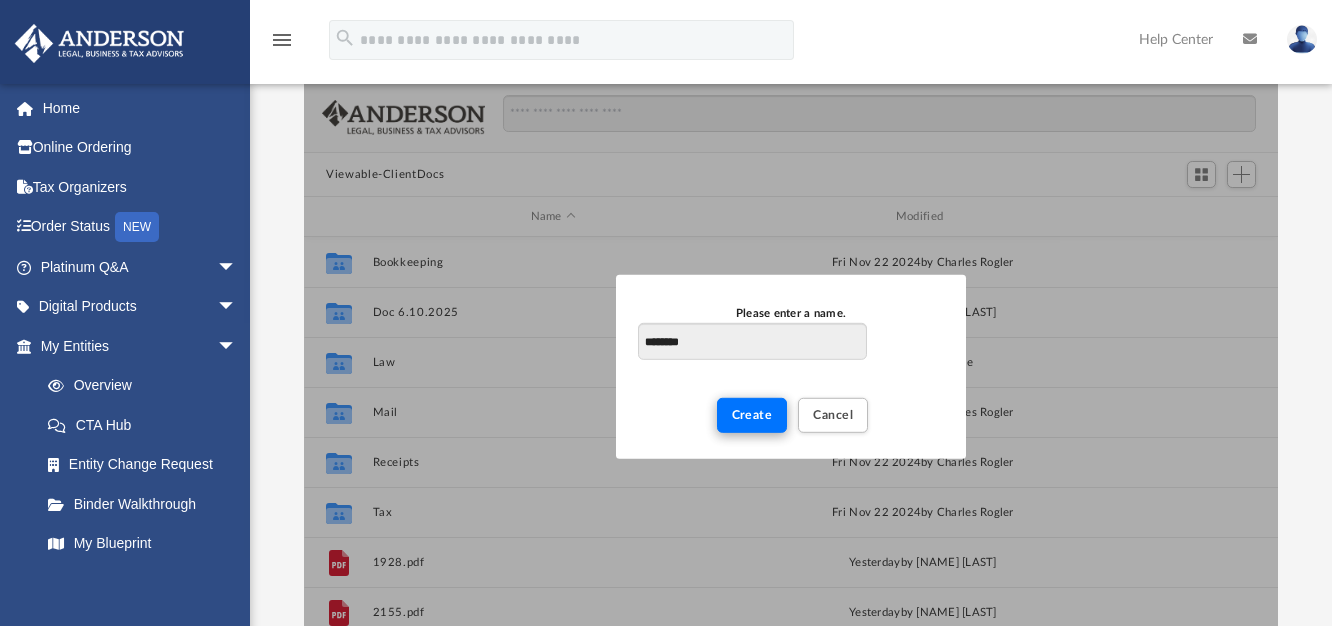 type on "********" 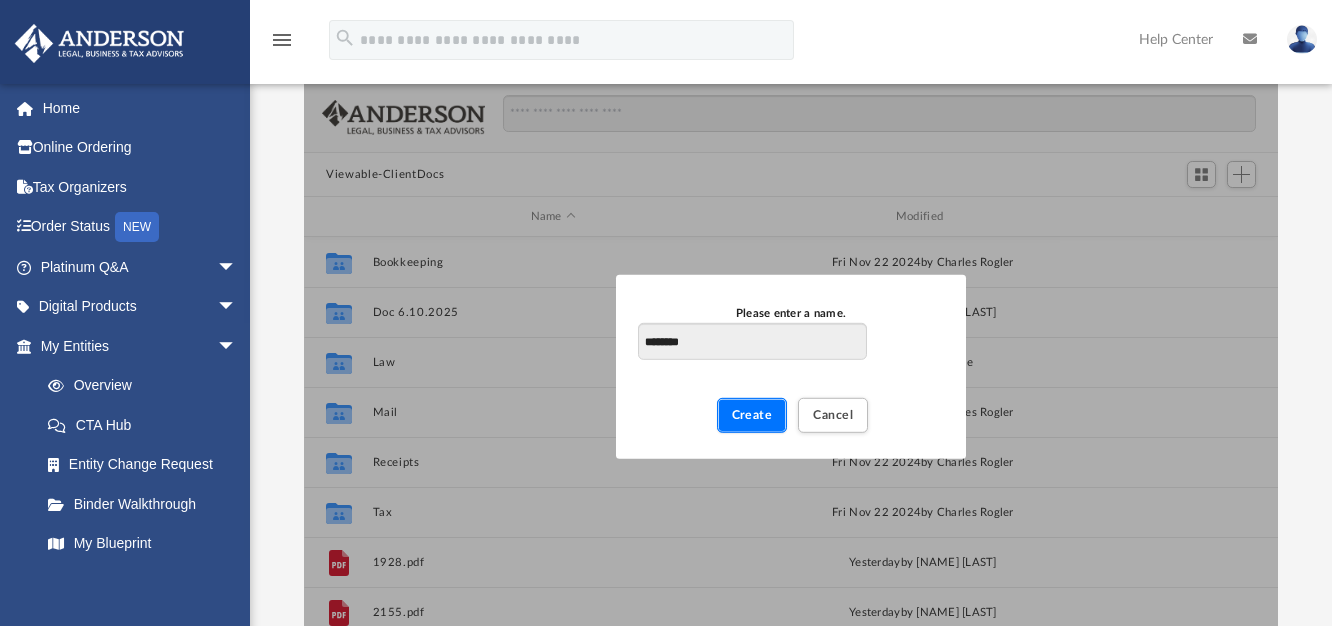 click on "Create" at bounding box center [752, 414] 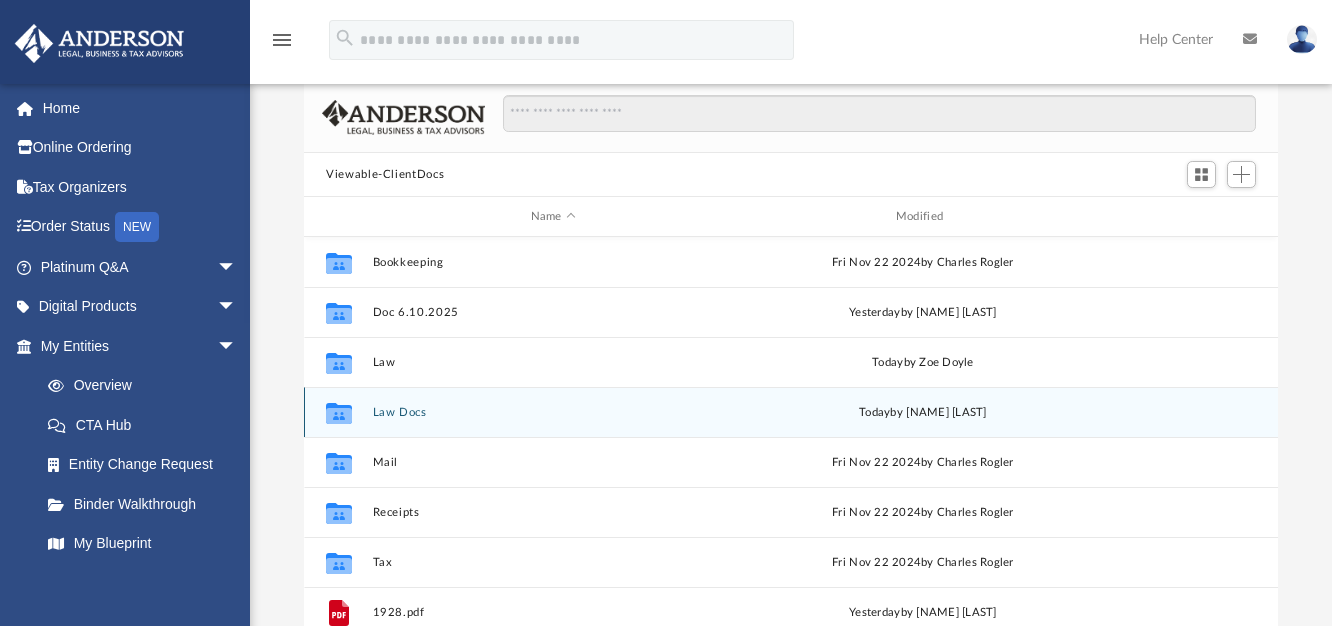 click on "today  by Brant Barber" at bounding box center (922, 413) 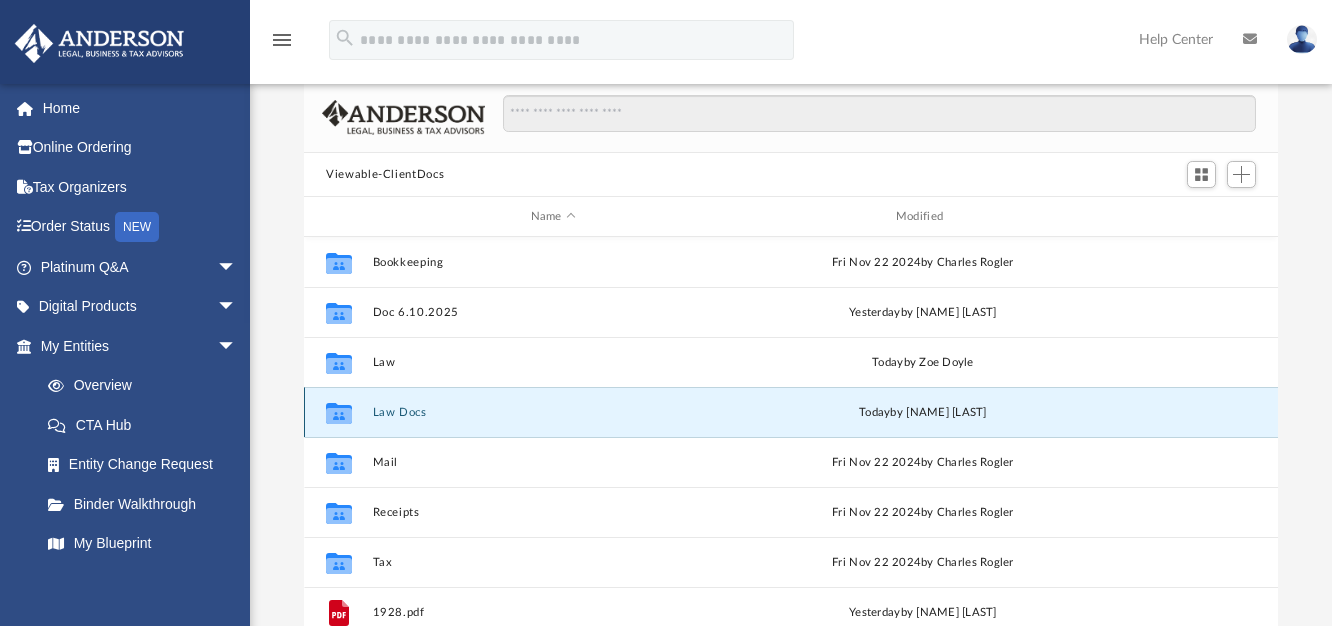 click on "Law Docs" at bounding box center (553, 412) 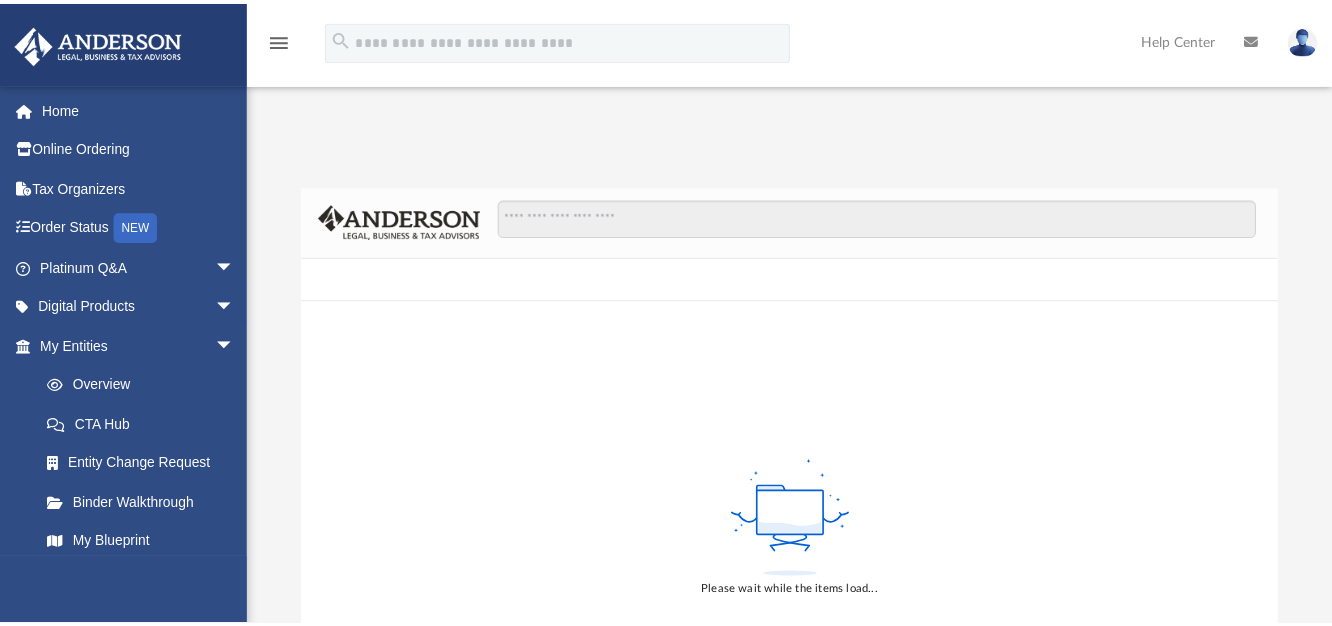scroll, scrollTop: 104, scrollLeft: 0, axis: vertical 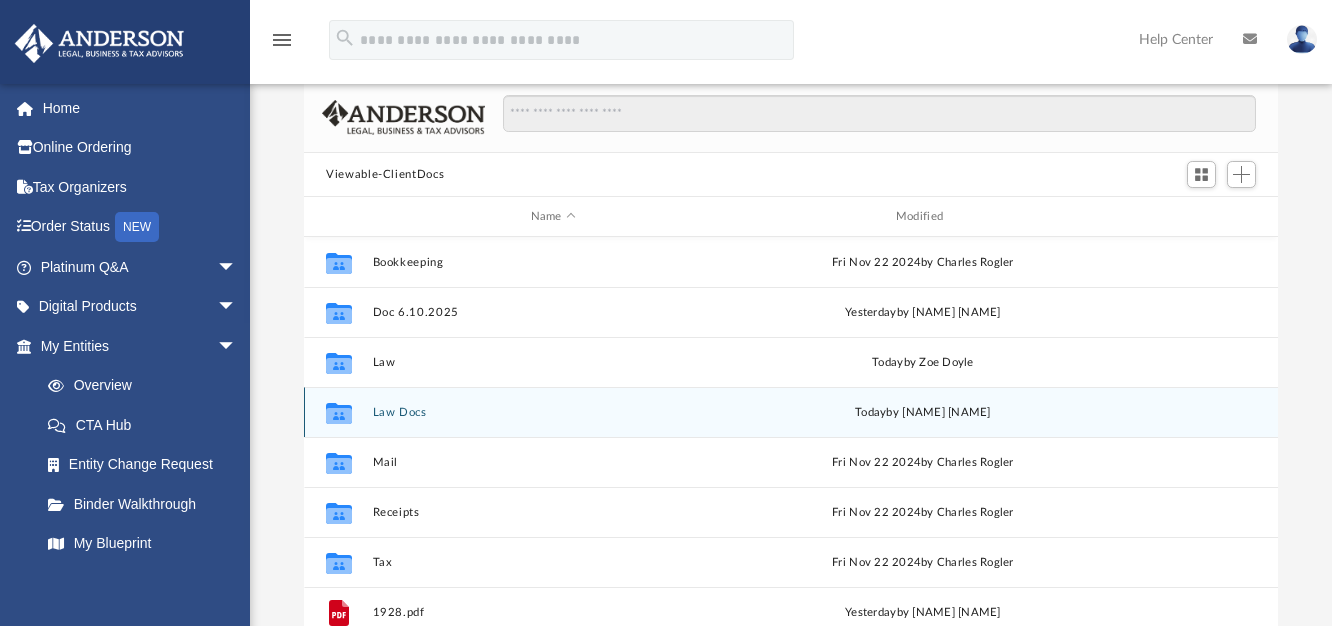 click on "Law Docs" at bounding box center [553, 412] 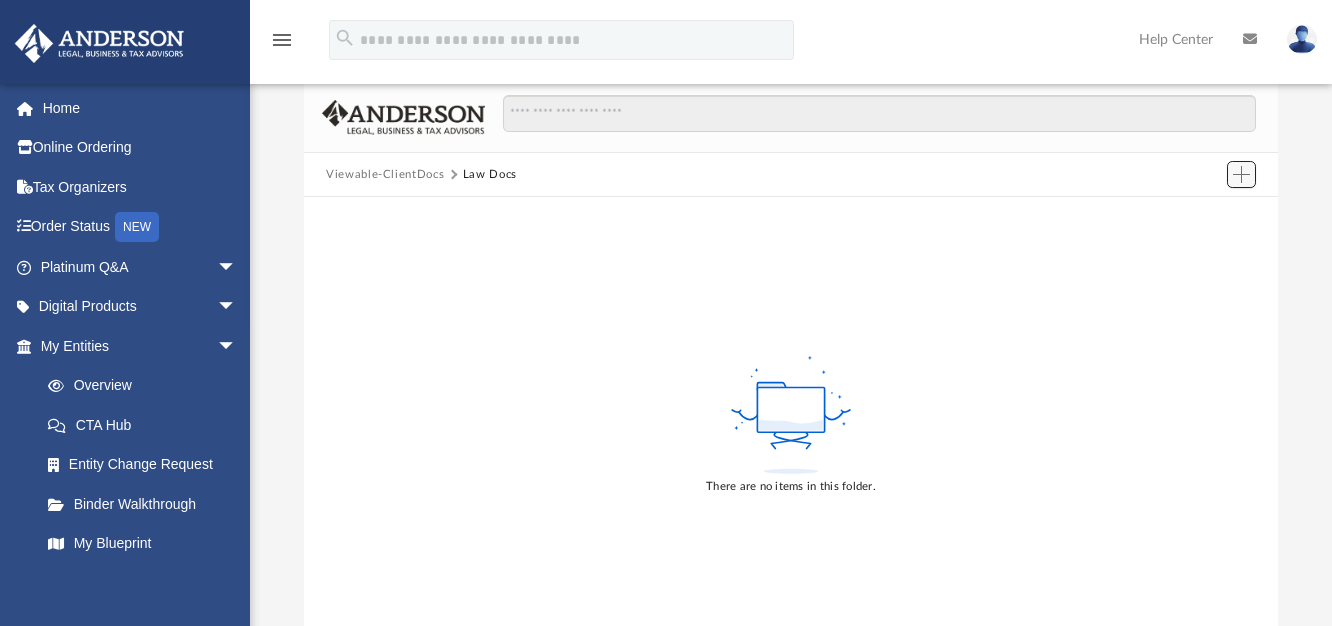click at bounding box center (1241, 174) 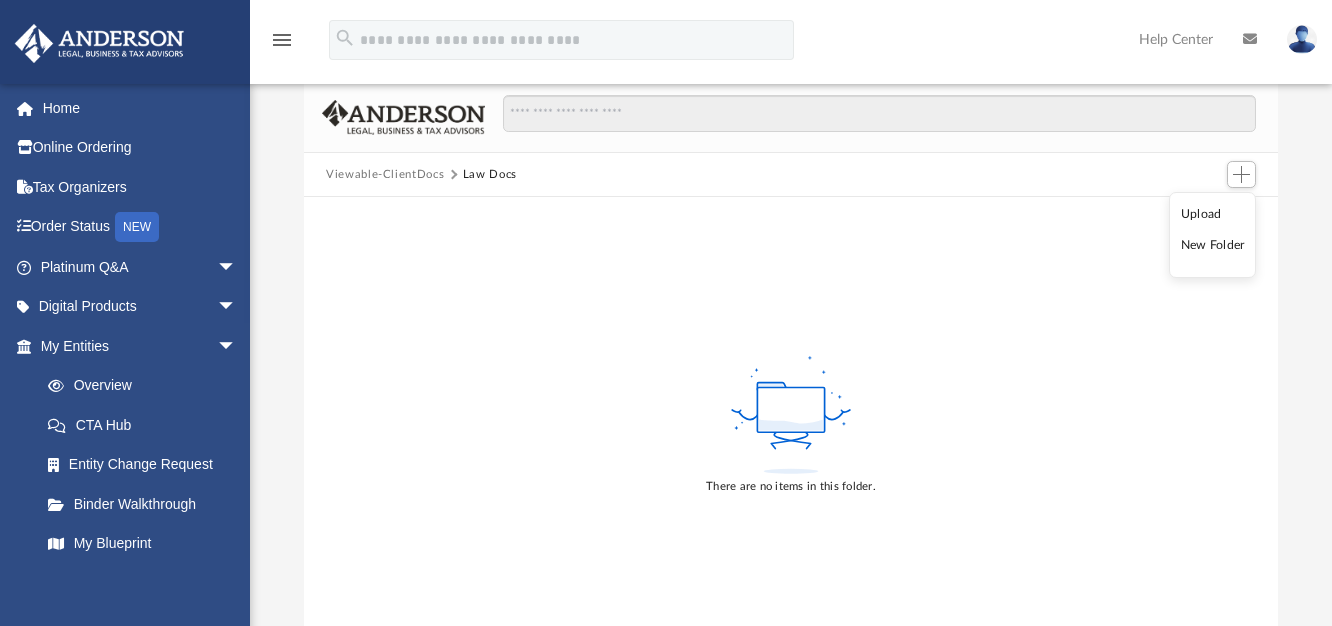 click on "Upload" at bounding box center [1213, 214] 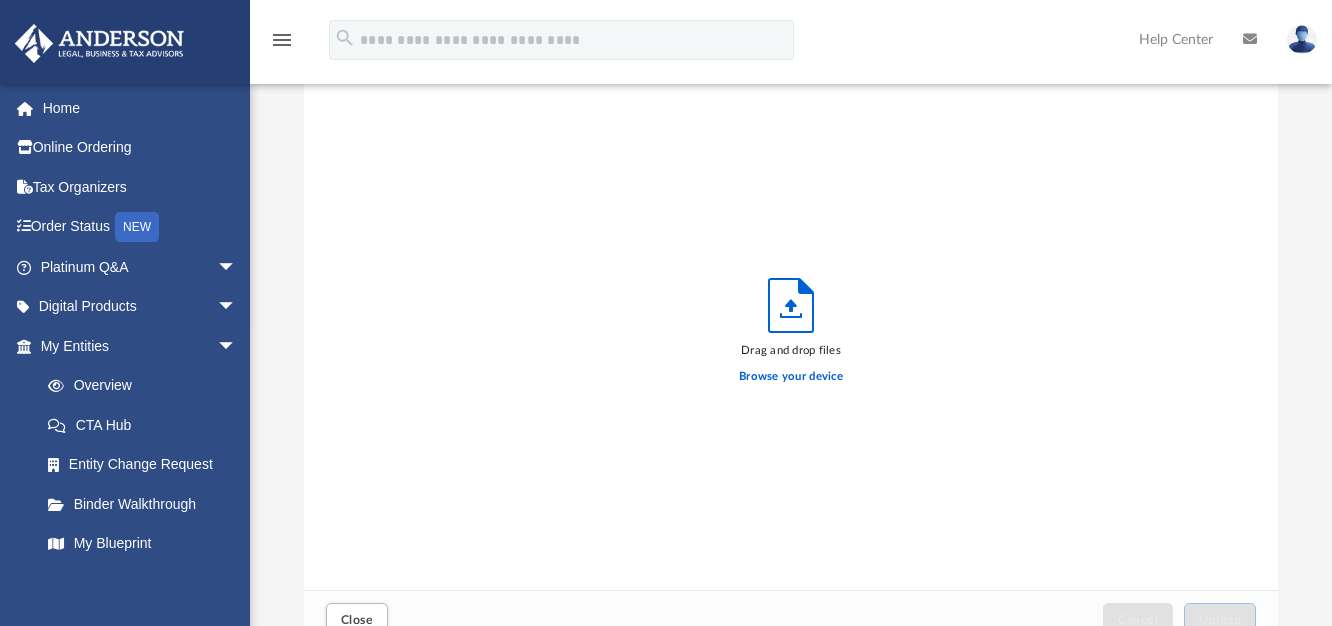 scroll, scrollTop: 18, scrollLeft: 18, axis: both 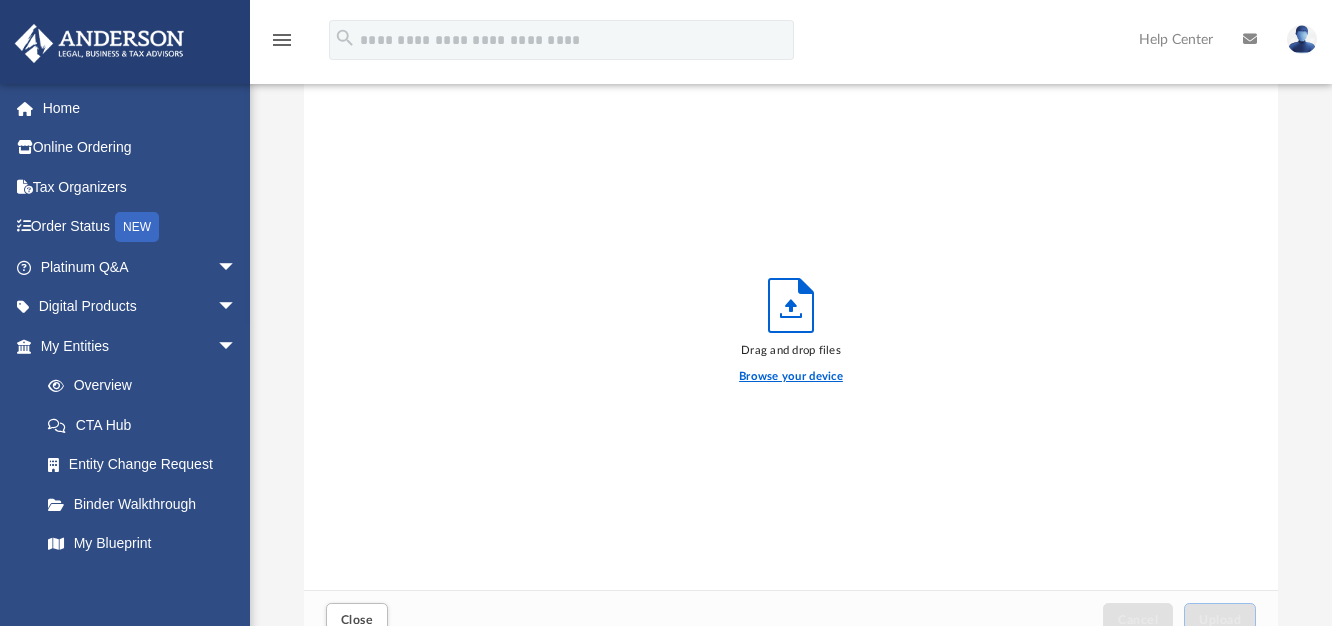click on "Browse your device" at bounding box center (791, 377) 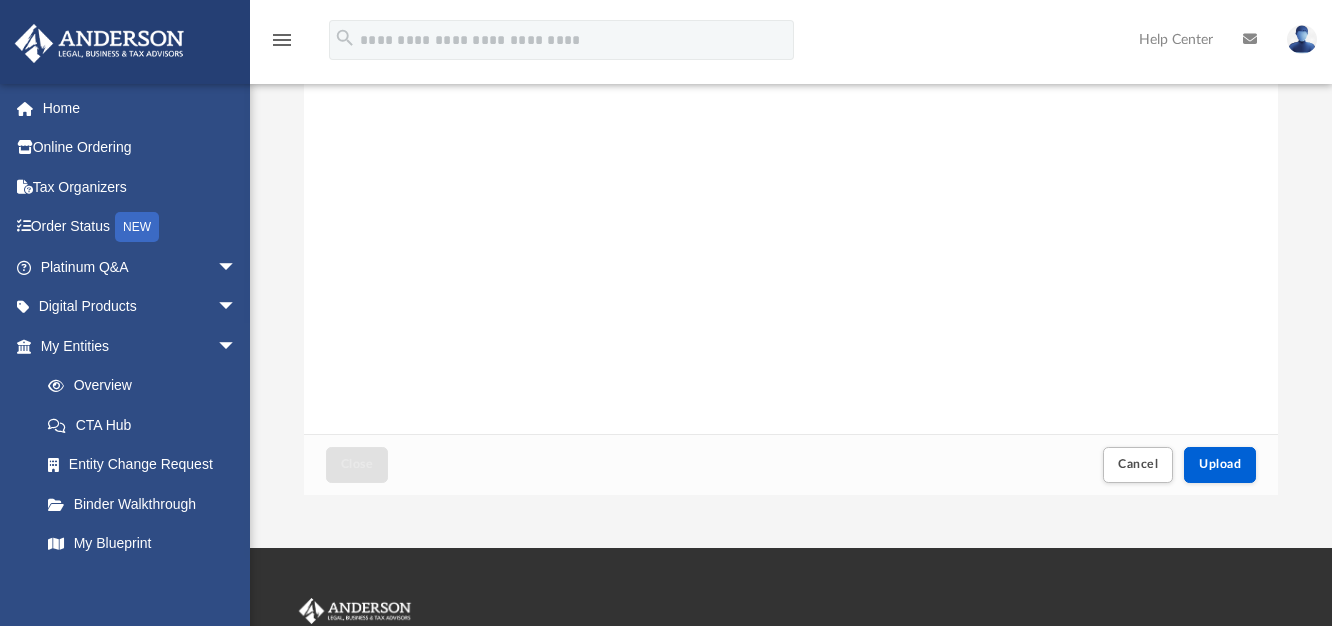 scroll, scrollTop: 289, scrollLeft: 0, axis: vertical 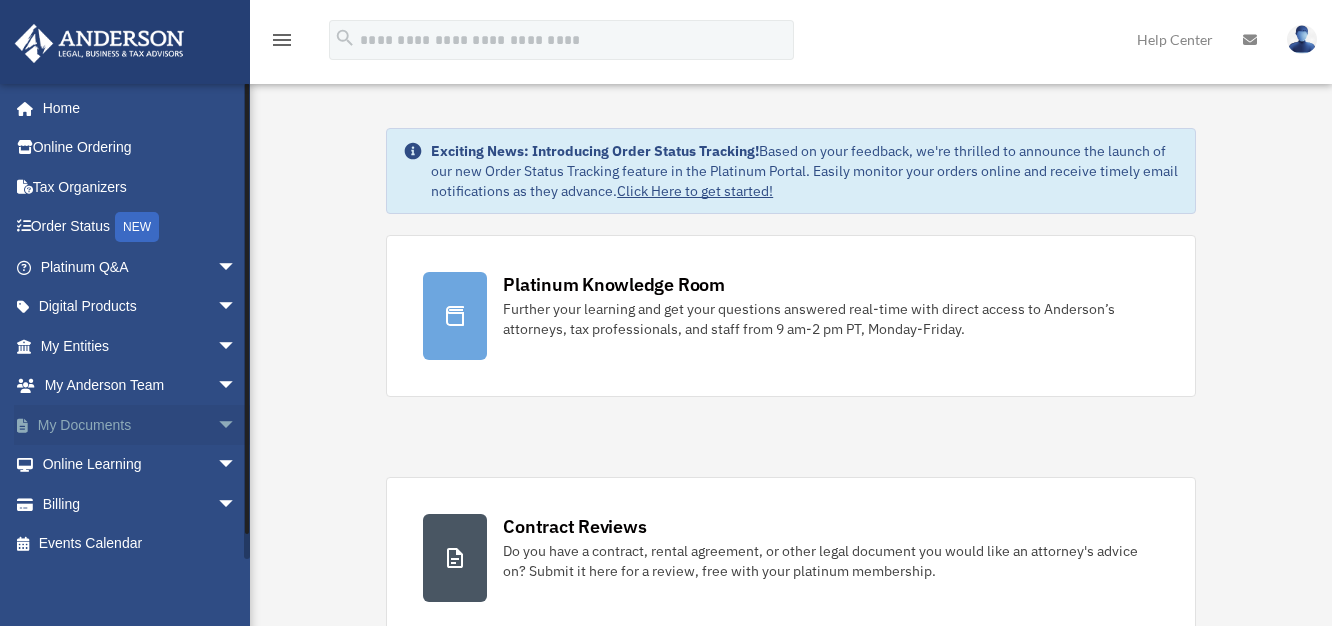 click on "My Documents arrow_drop_down" at bounding box center [140, 425] 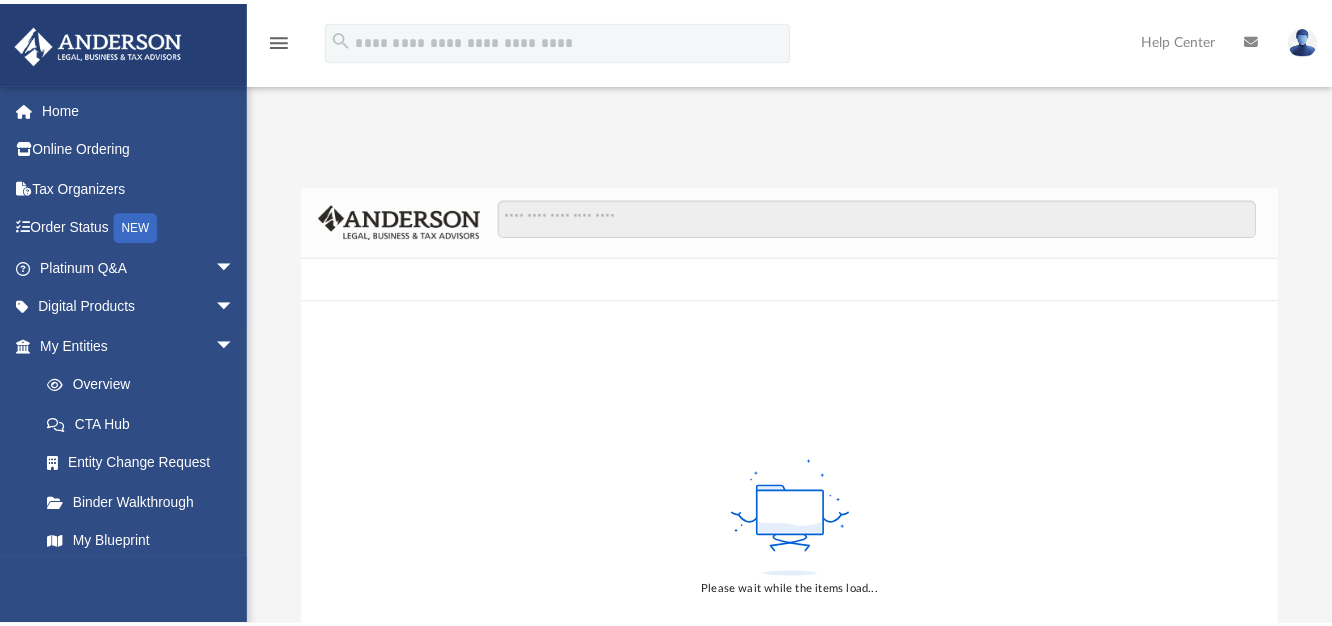 scroll, scrollTop: 0, scrollLeft: 0, axis: both 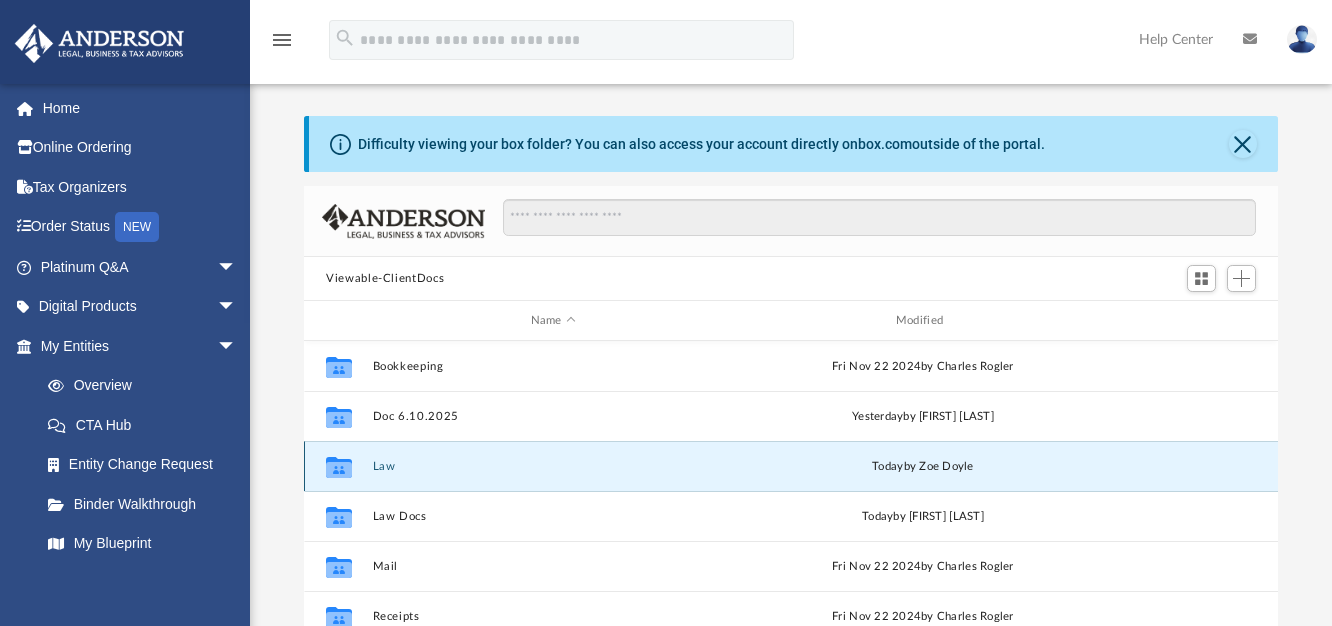 click on "Law" at bounding box center (553, 466) 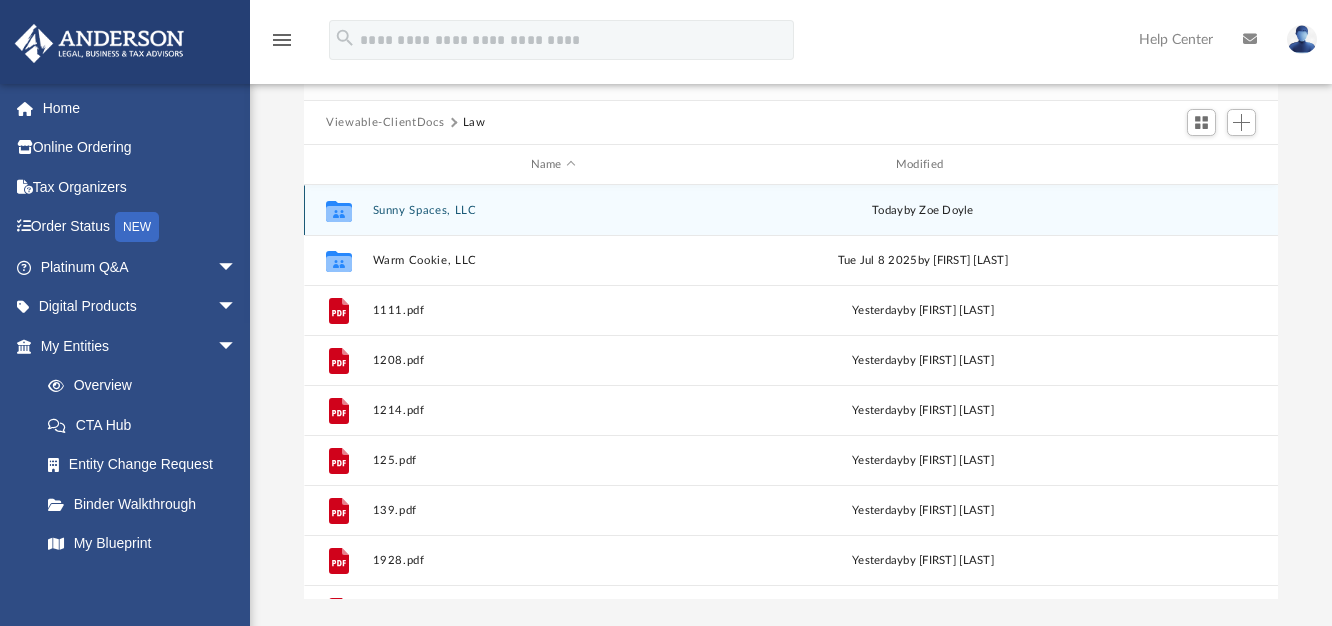 scroll, scrollTop: 160, scrollLeft: 0, axis: vertical 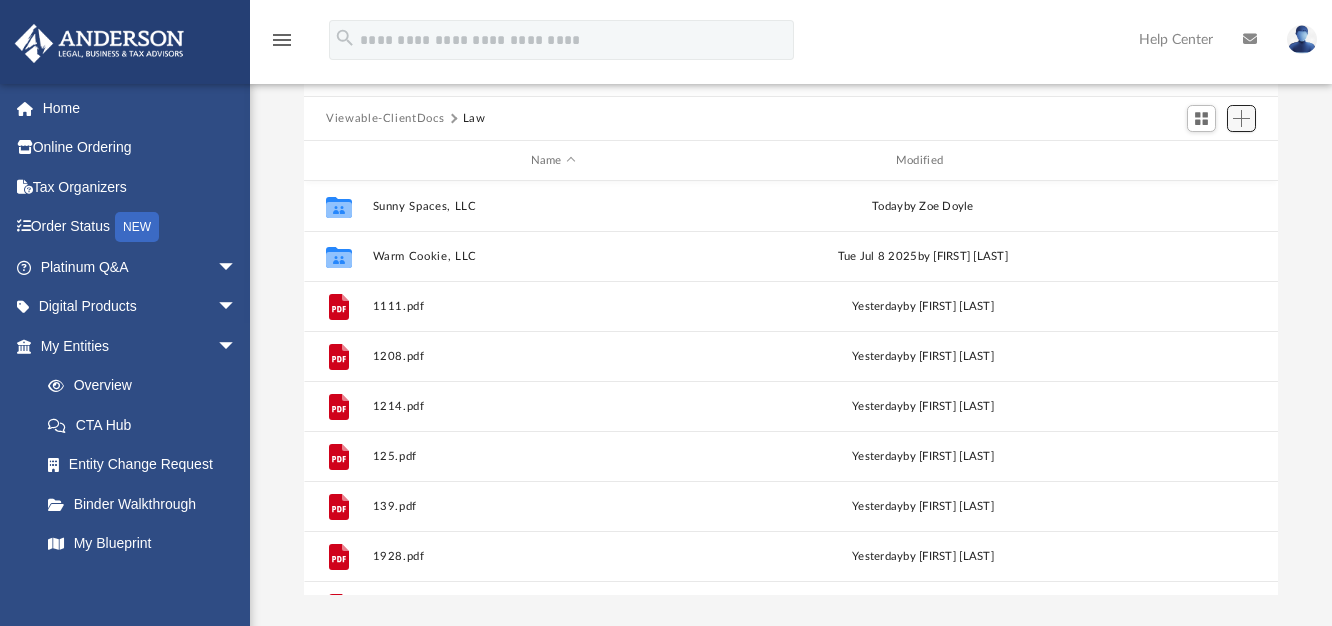 click at bounding box center (1241, 118) 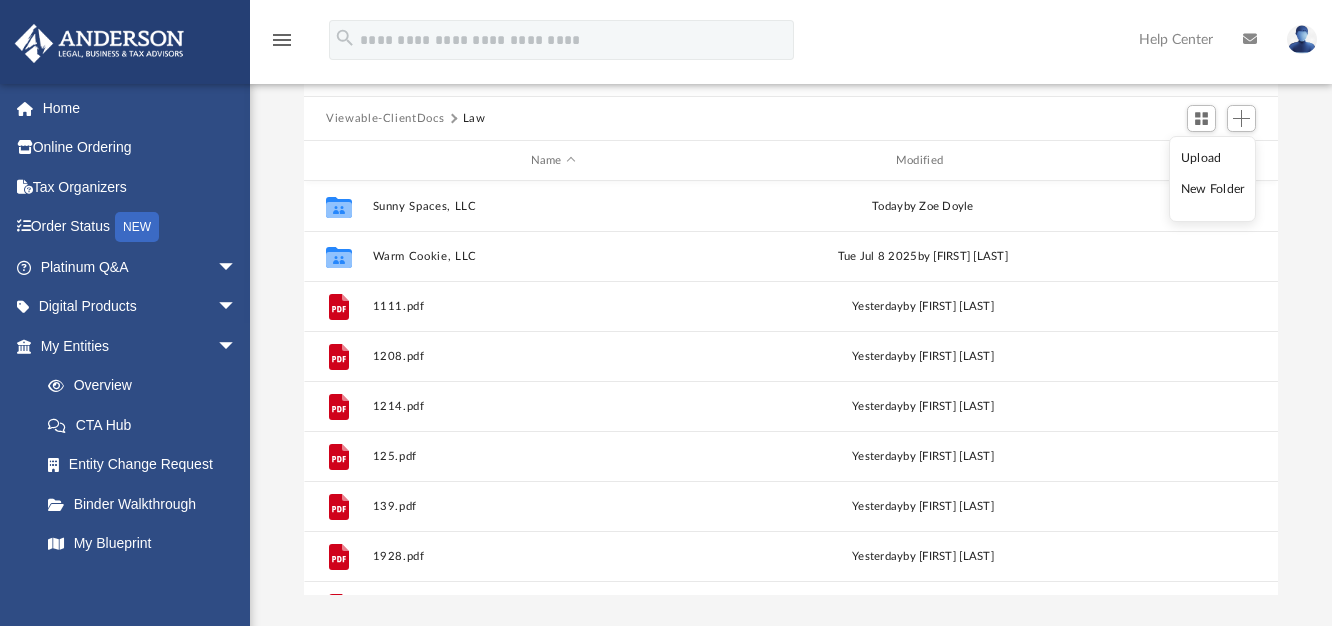 click on "Upload" at bounding box center (1213, 158) 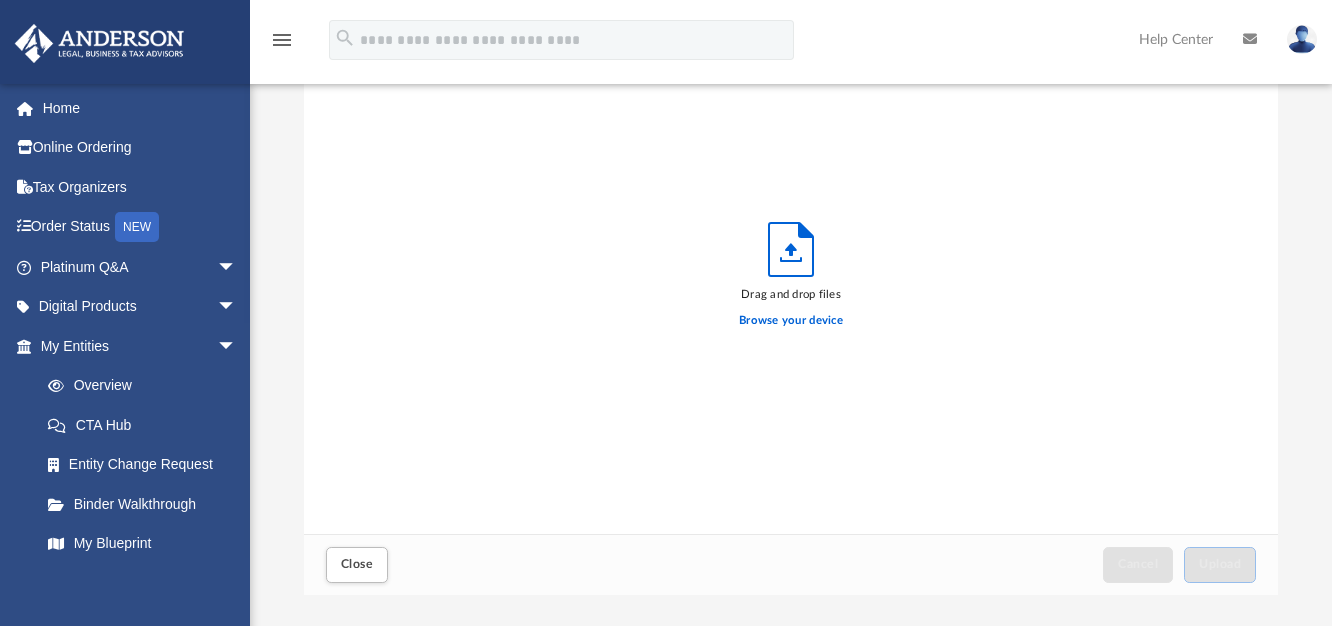 scroll, scrollTop: 18, scrollLeft: 18, axis: both 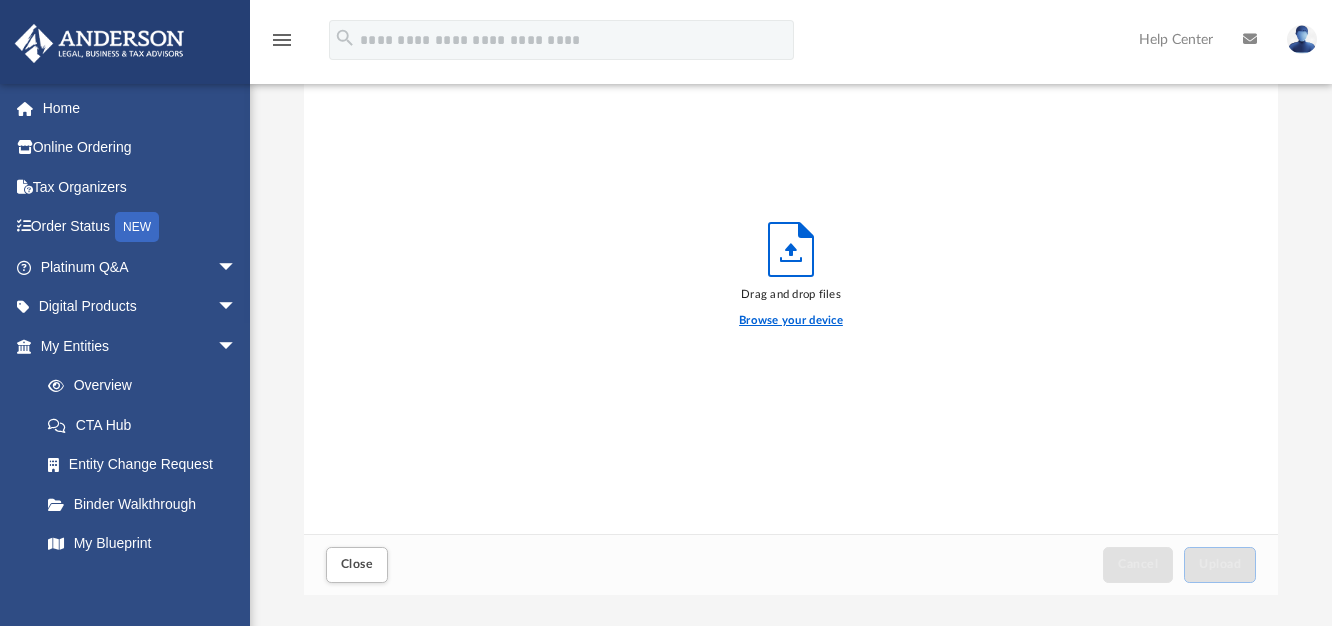click on "Browse your device" at bounding box center (791, 321) 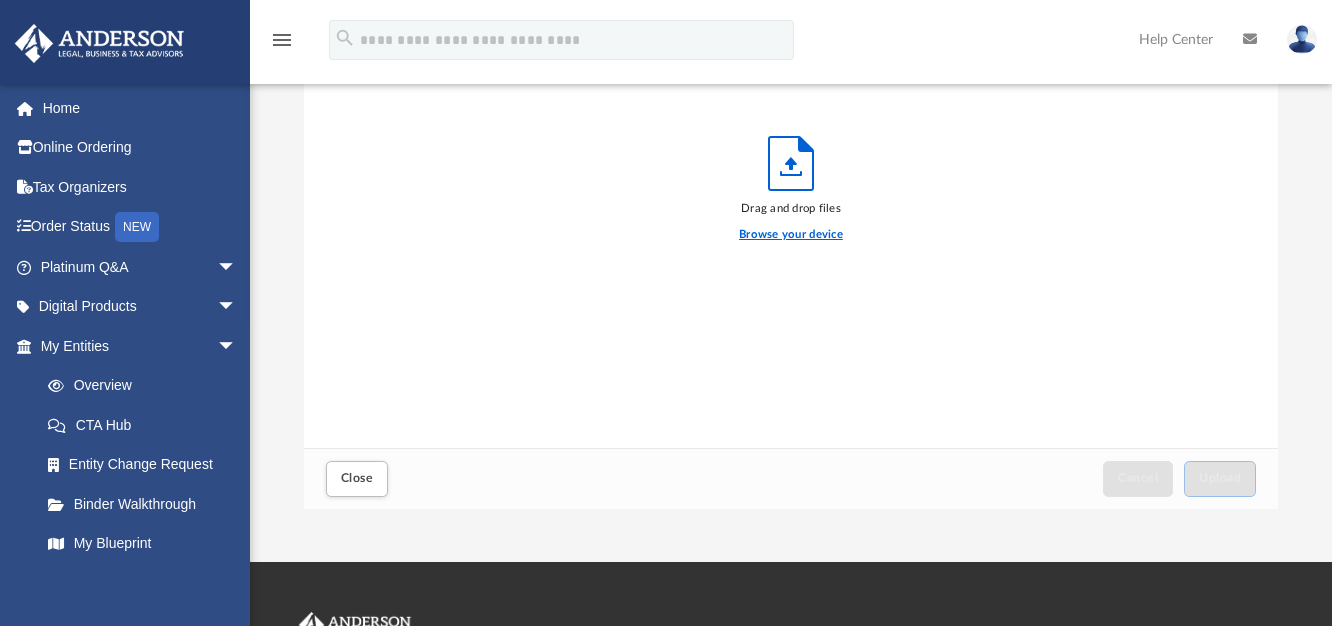 scroll, scrollTop: 250, scrollLeft: 0, axis: vertical 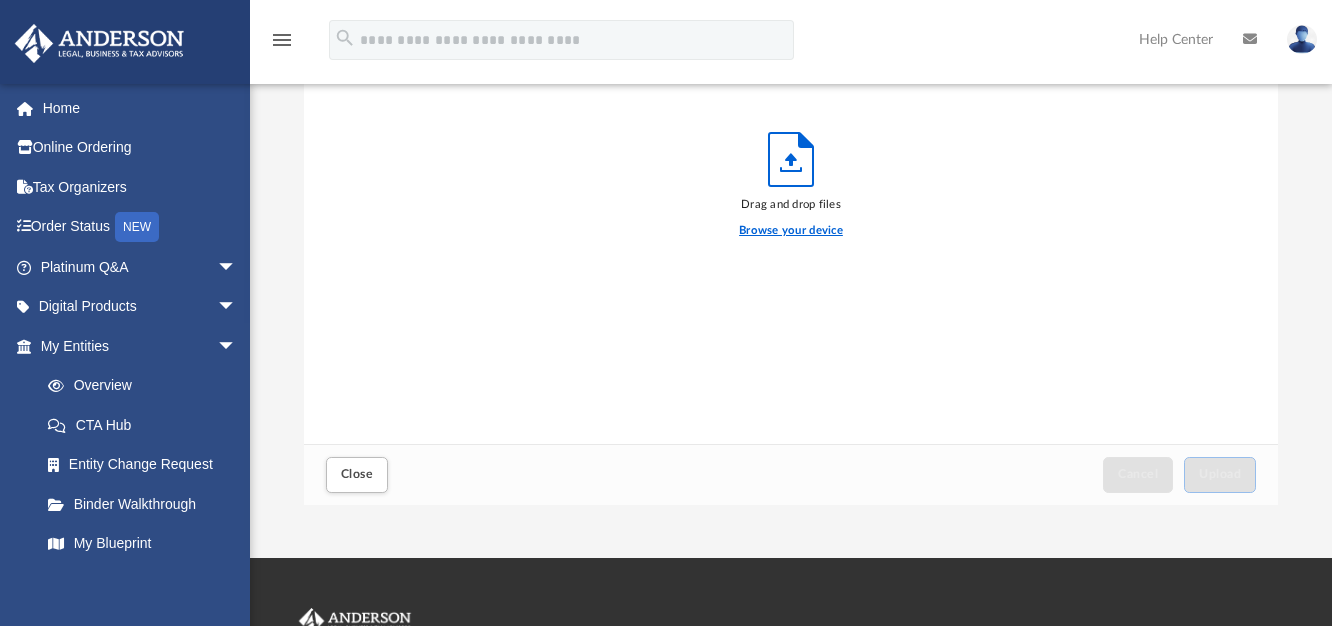 click on "Browse your device" at bounding box center [791, 231] 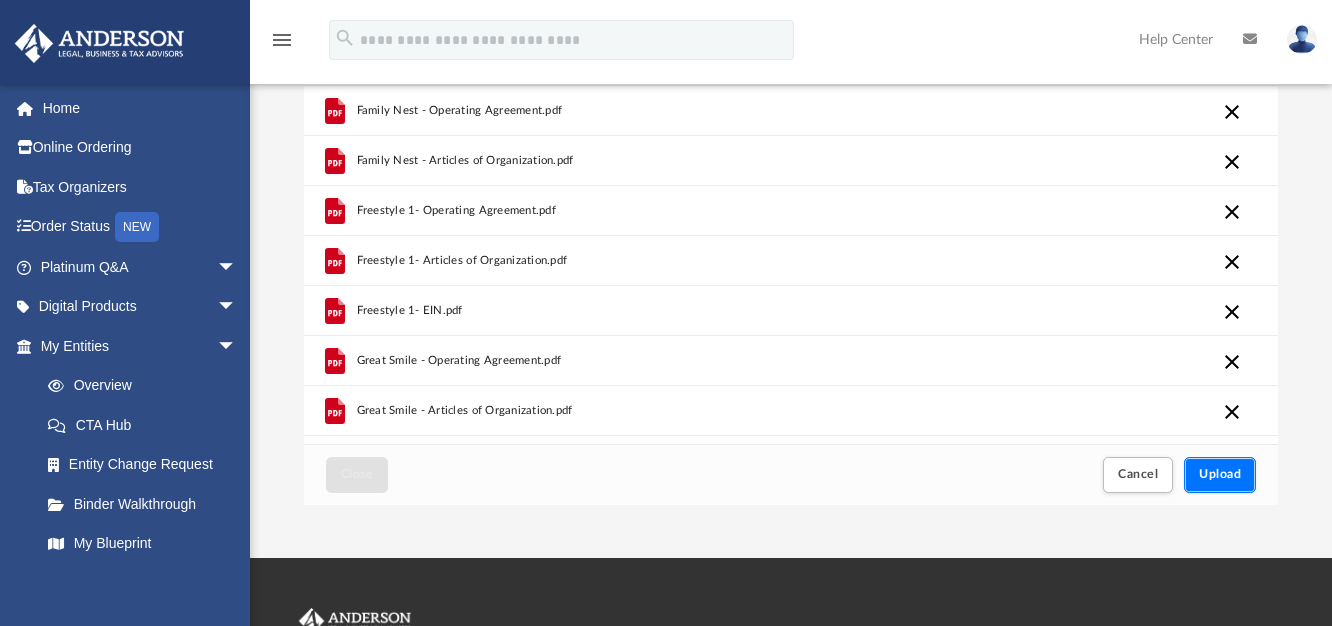 click on "Upload" at bounding box center (1220, 474) 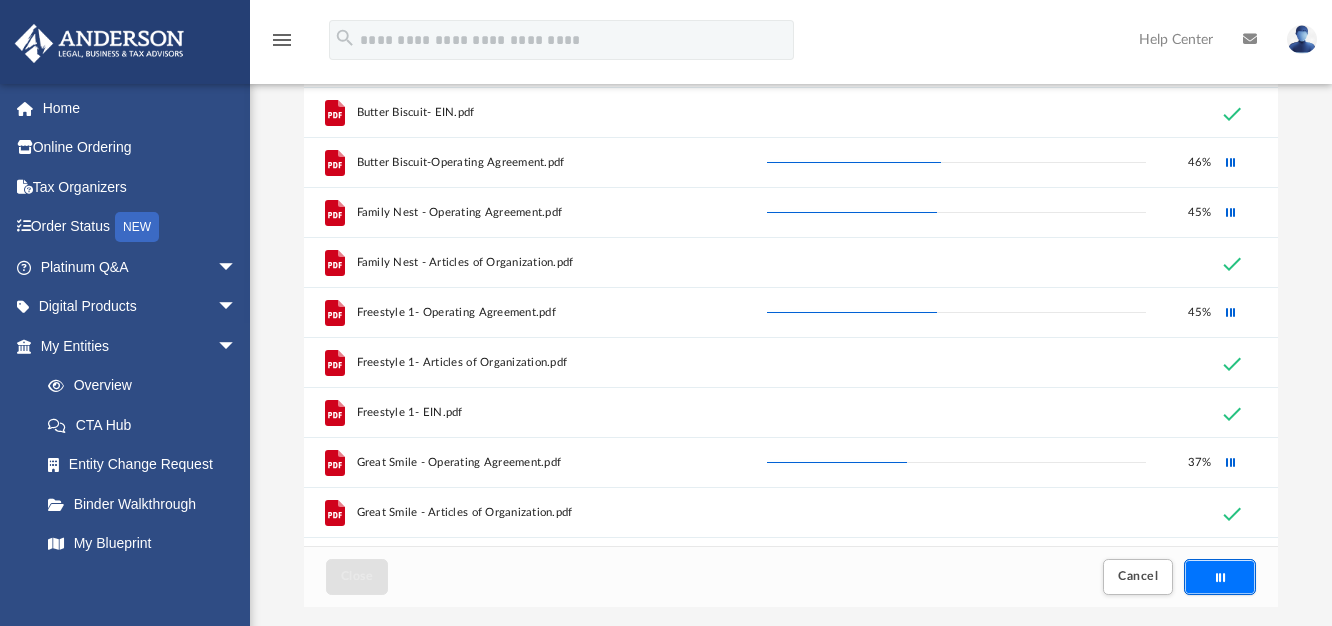 scroll, scrollTop: 152, scrollLeft: 0, axis: vertical 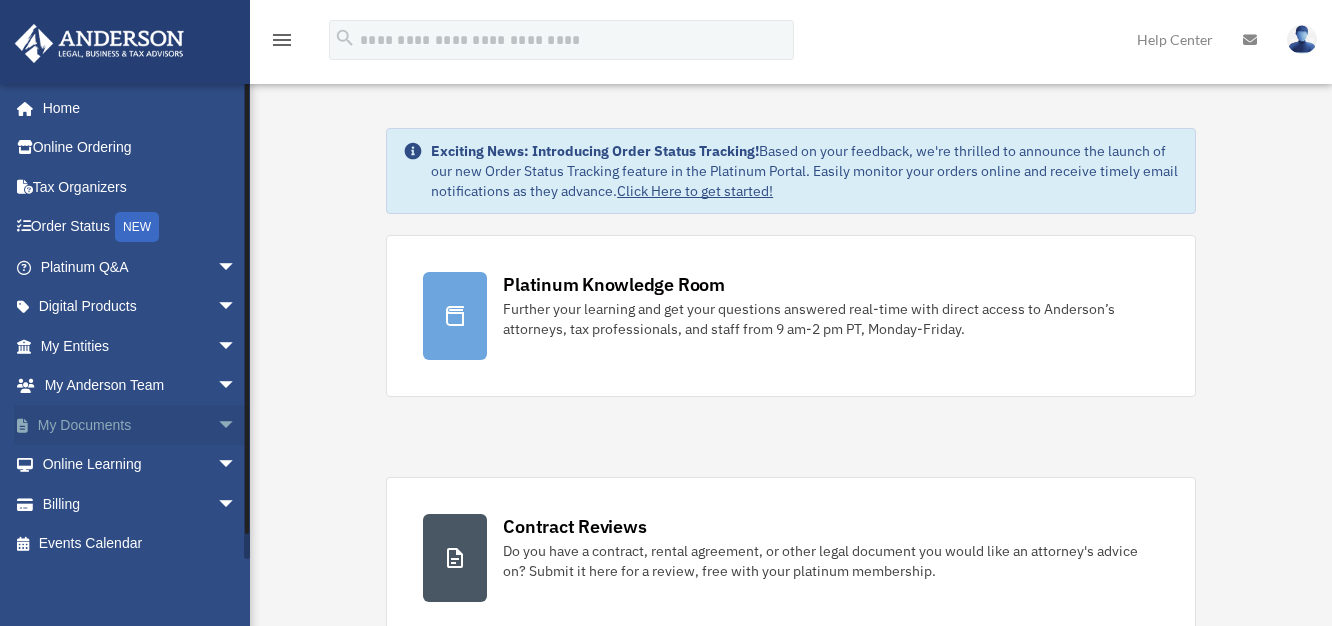 click on "My Documents arrow_drop_down" at bounding box center (140, 425) 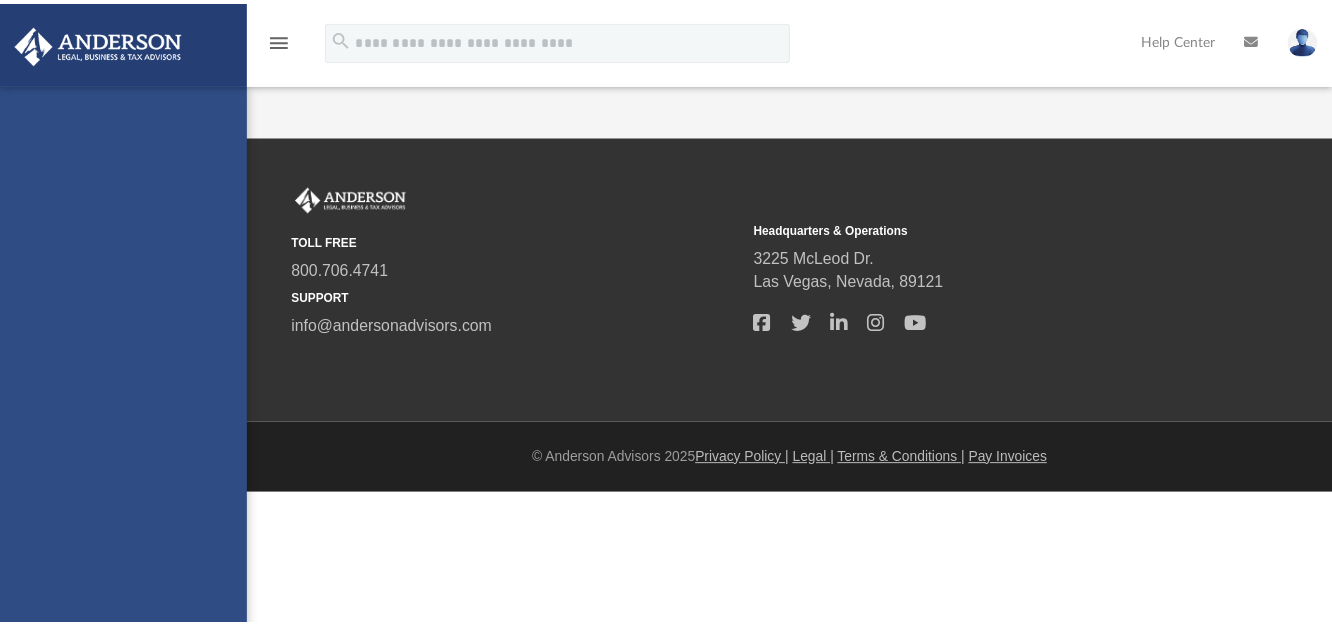 scroll, scrollTop: 0, scrollLeft: 0, axis: both 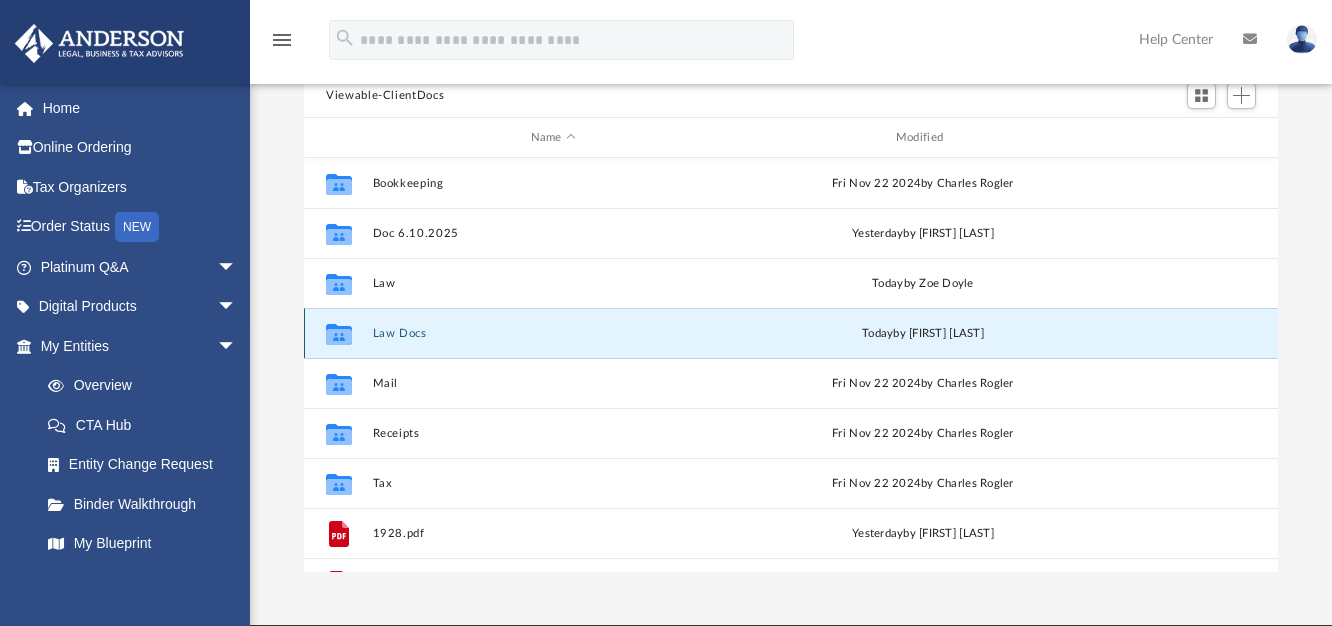 click on "Law Docs" at bounding box center [553, 333] 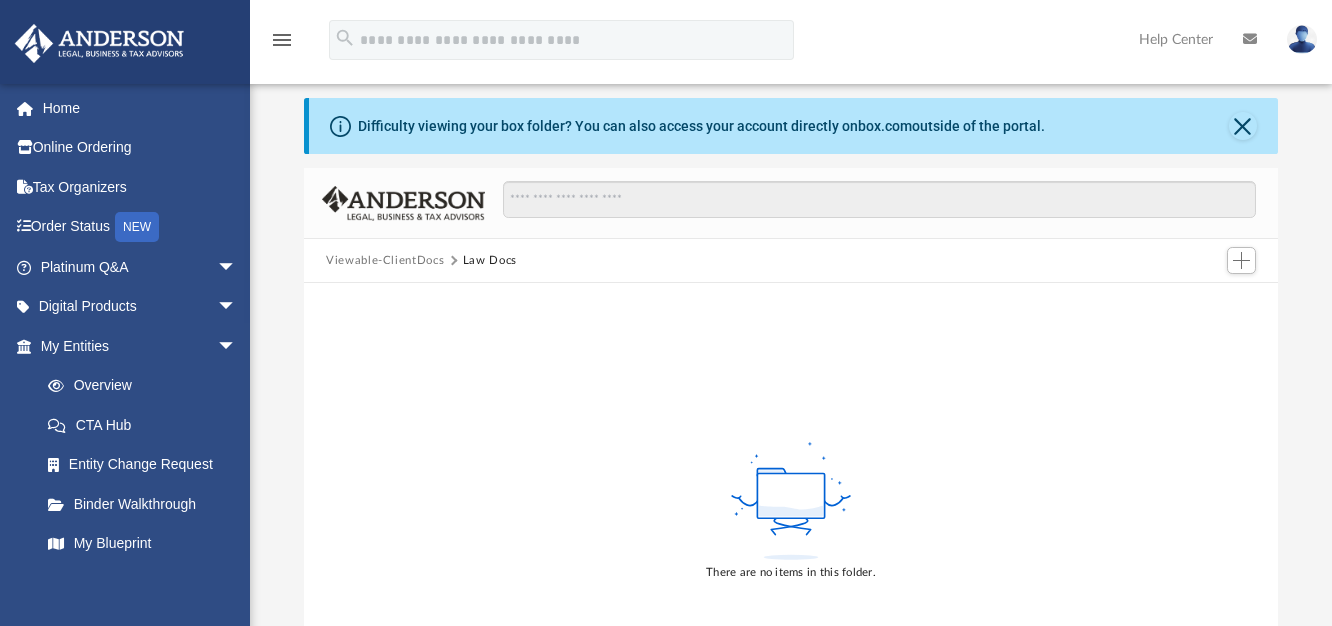 scroll, scrollTop: 0, scrollLeft: 0, axis: both 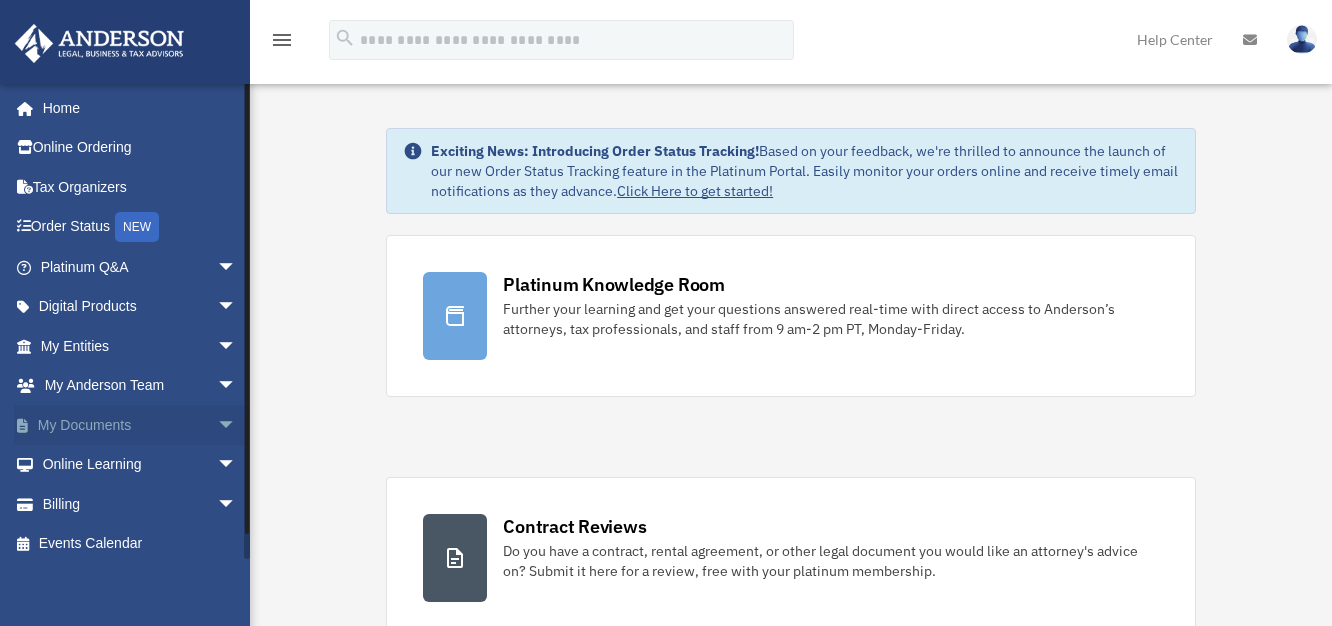 click on "My Documents arrow_drop_down" at bounding box center (140, 425) 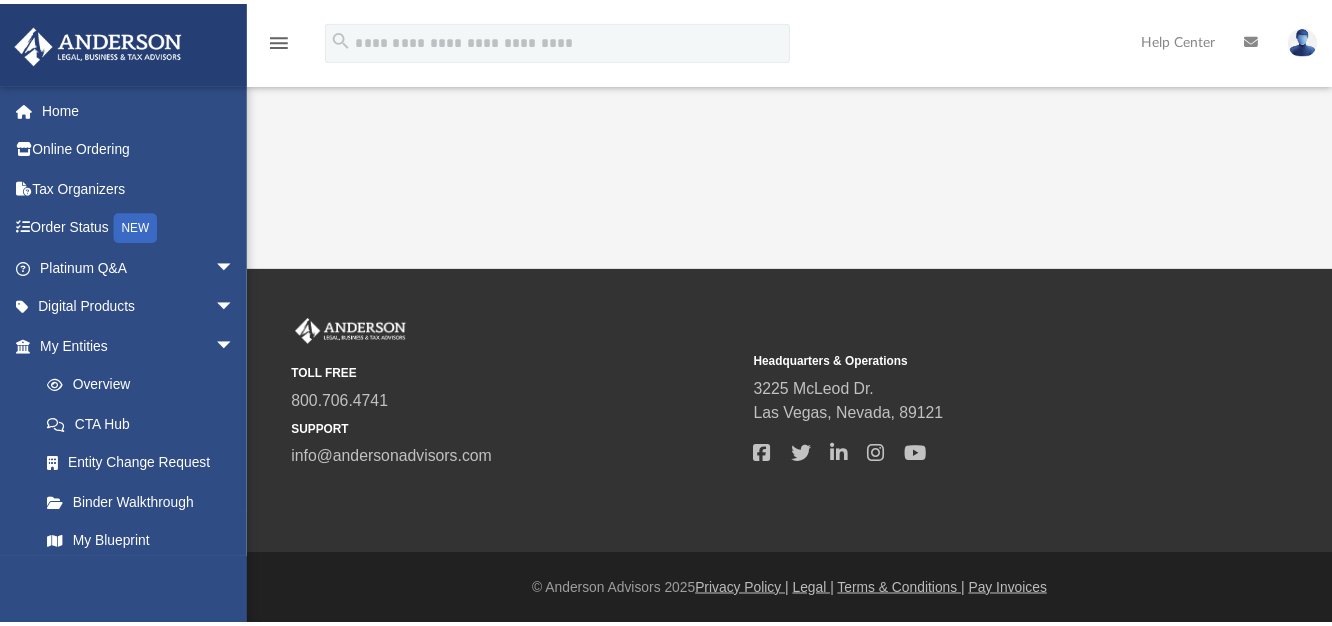 scroll, scrollTop: 0, scrollLeft: 0, axis: both 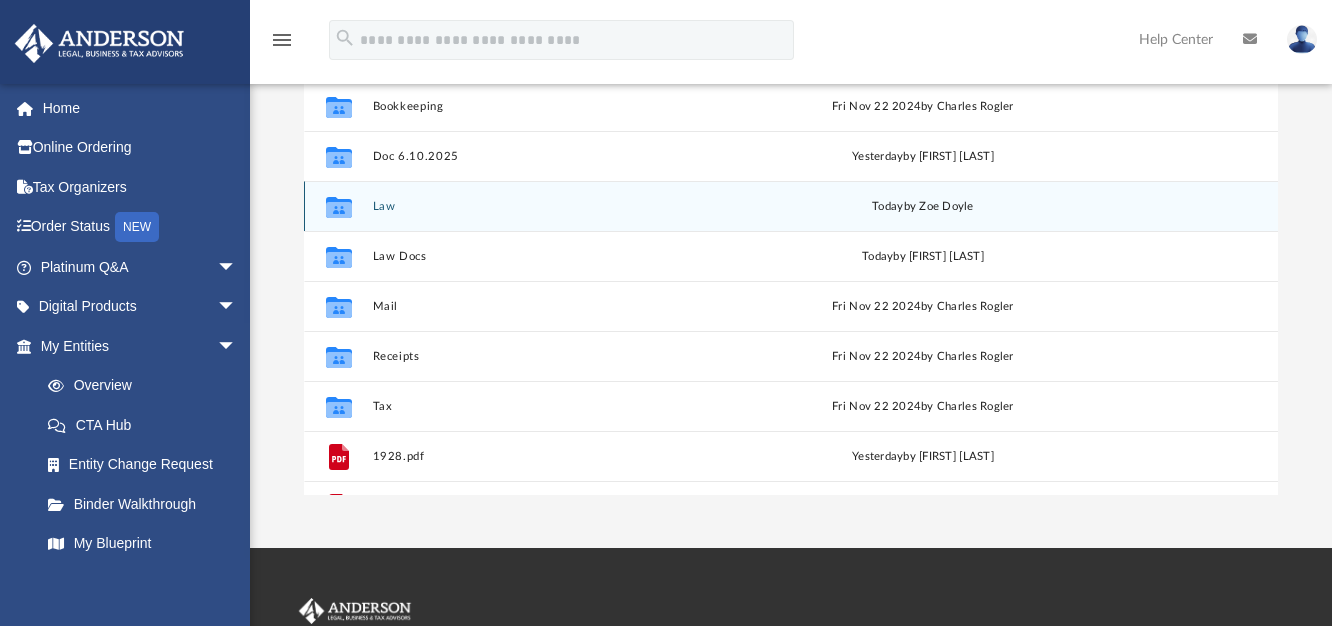 click on "Law" at bounding box center (553, 206) 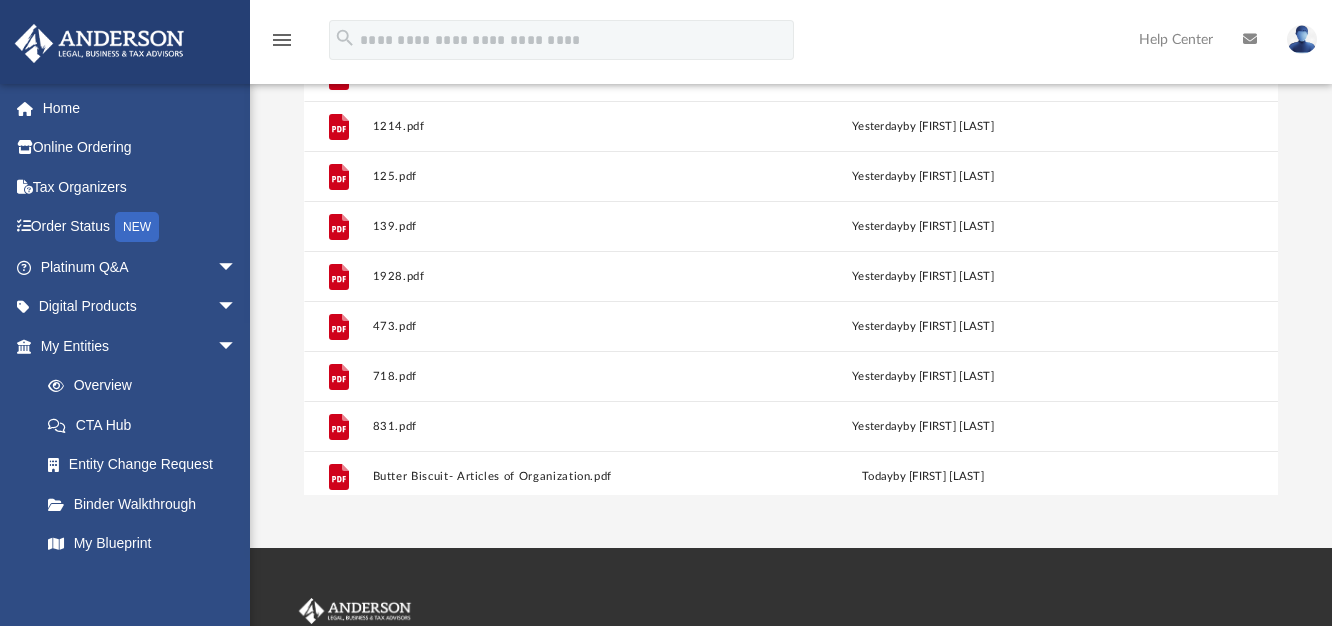 scroll, scrollTop: 208, scrollLeft: 0, axis: vertical 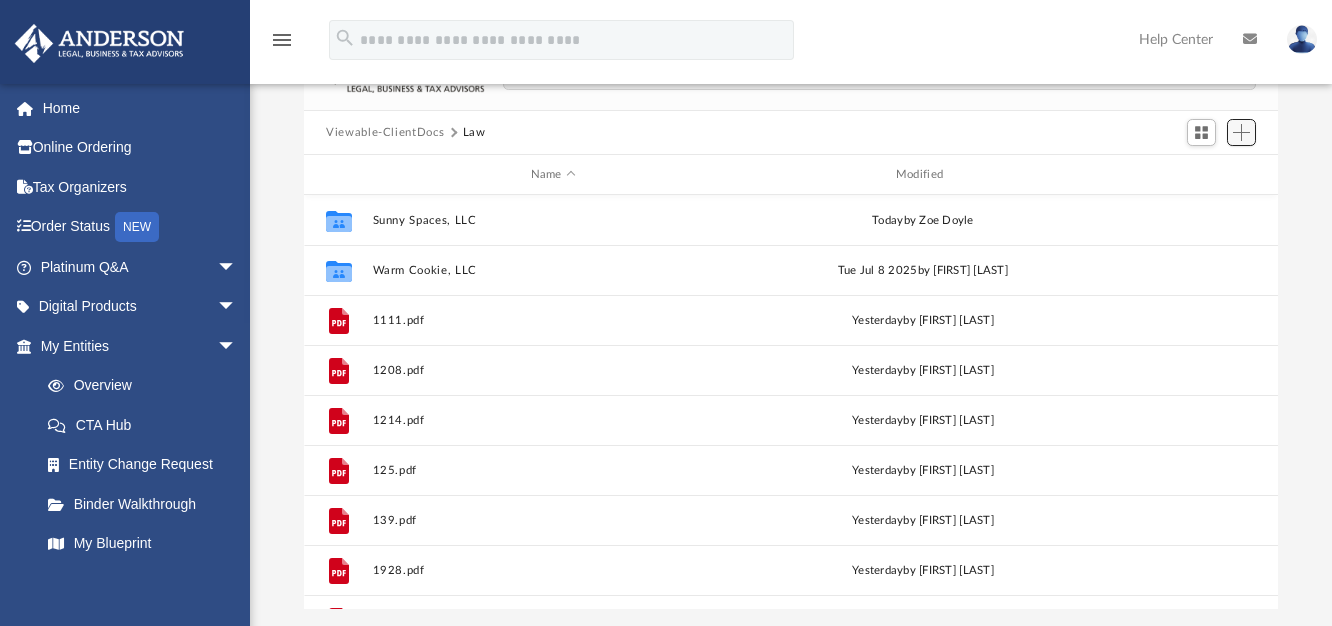 click at bounding box center (1241, 132) 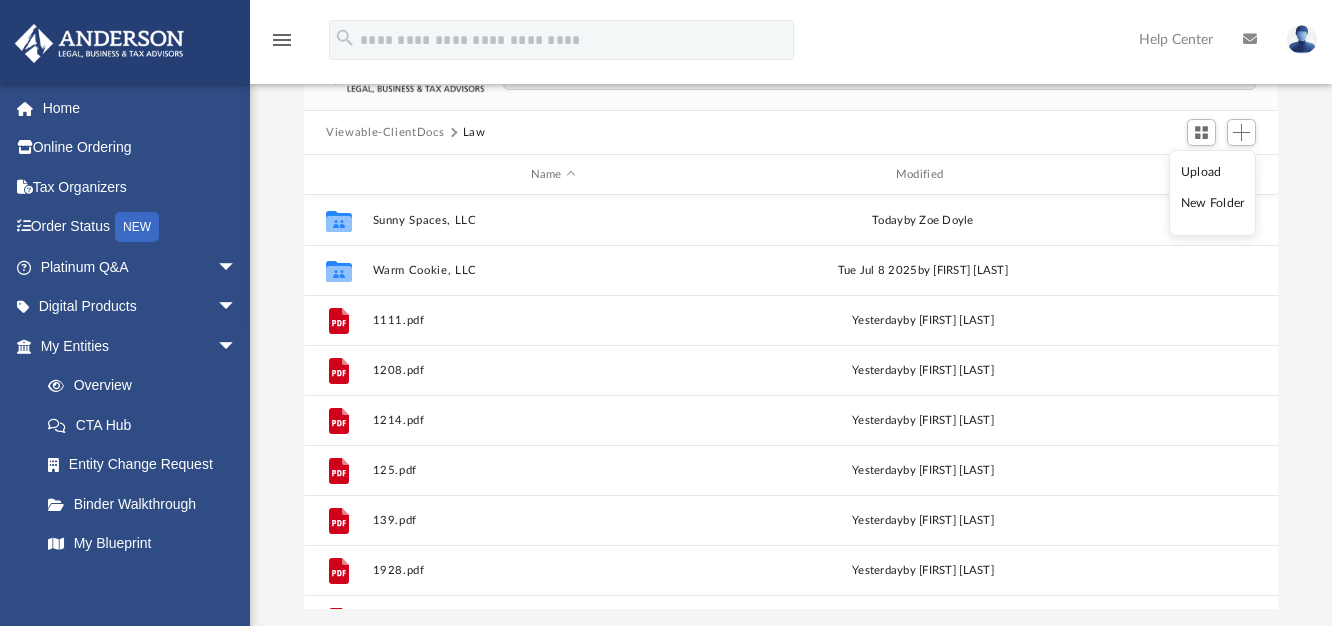 click on "Upload" at bounding box center (1213, 172) 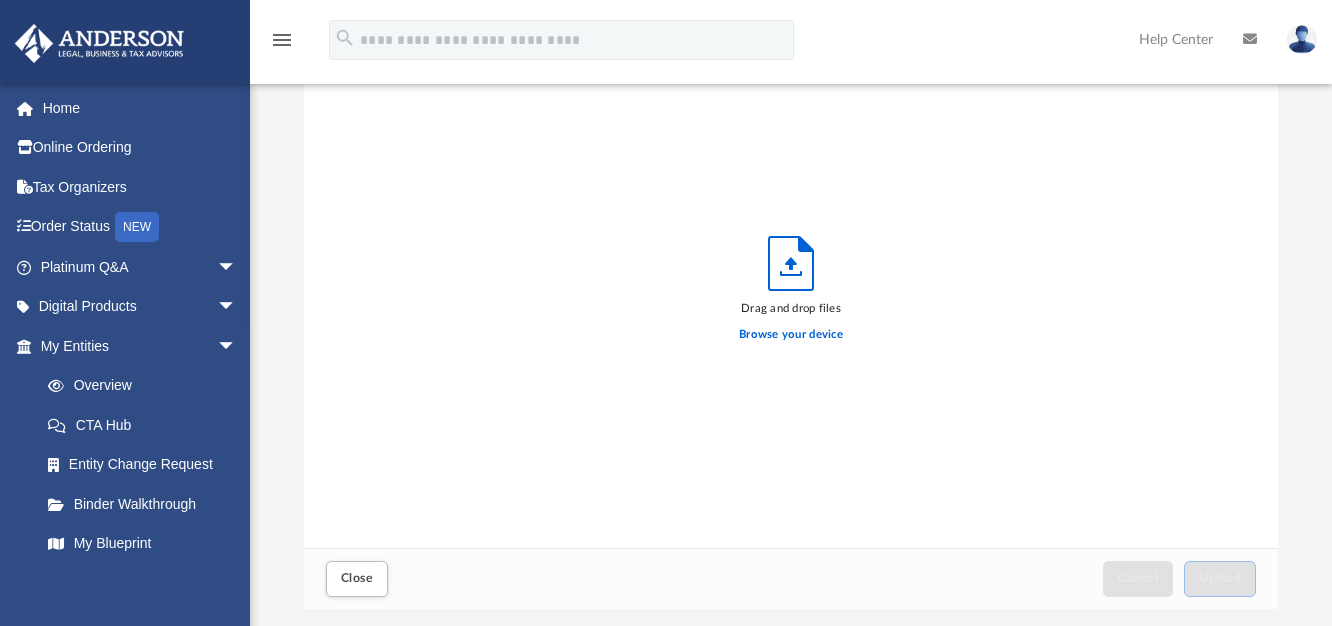 scroll, scrollTop: 18, scrollLeft: 18, axis: both 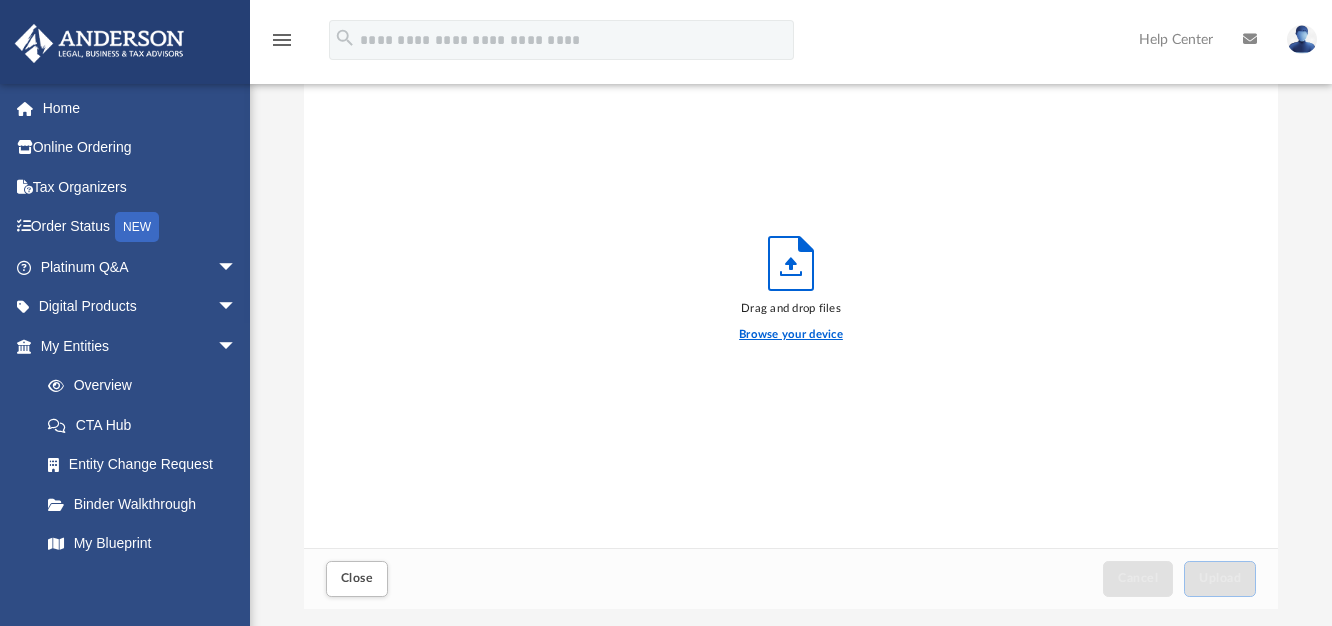 click on "Browse your device" at bounding box center [791, 335] 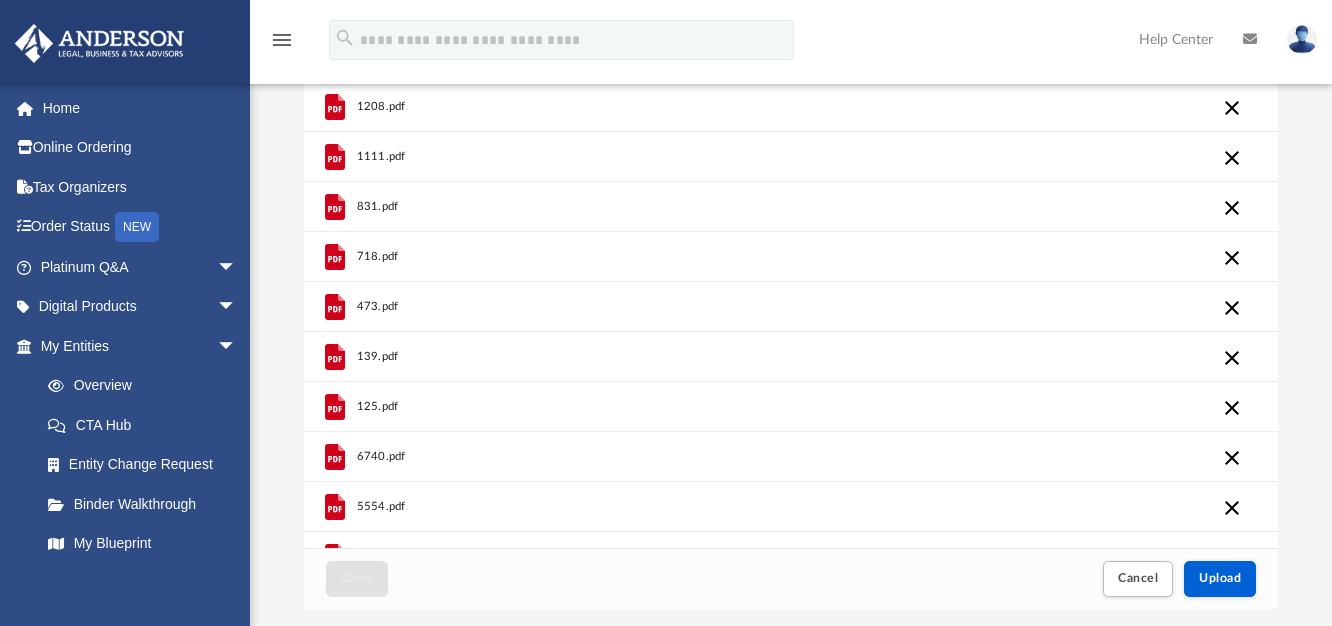 scroll, scrollTop: 0, scrollLeft: 0, axis: both 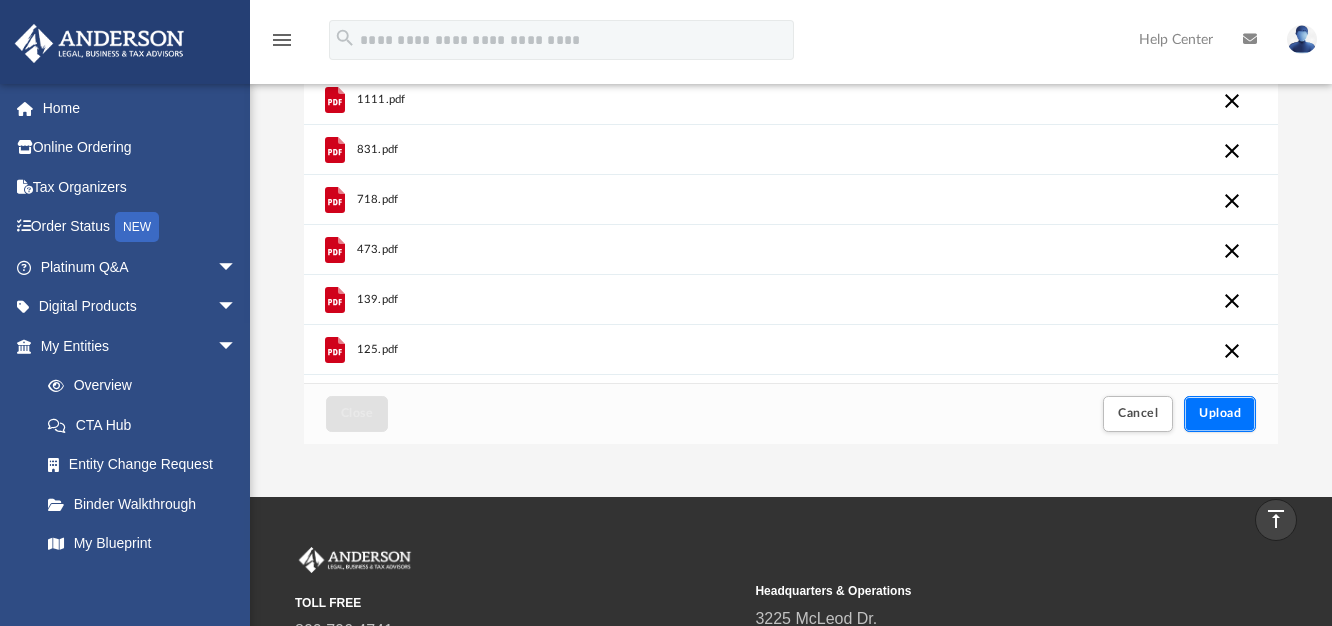 click on "Upload" at bounding box center (1220, 413) 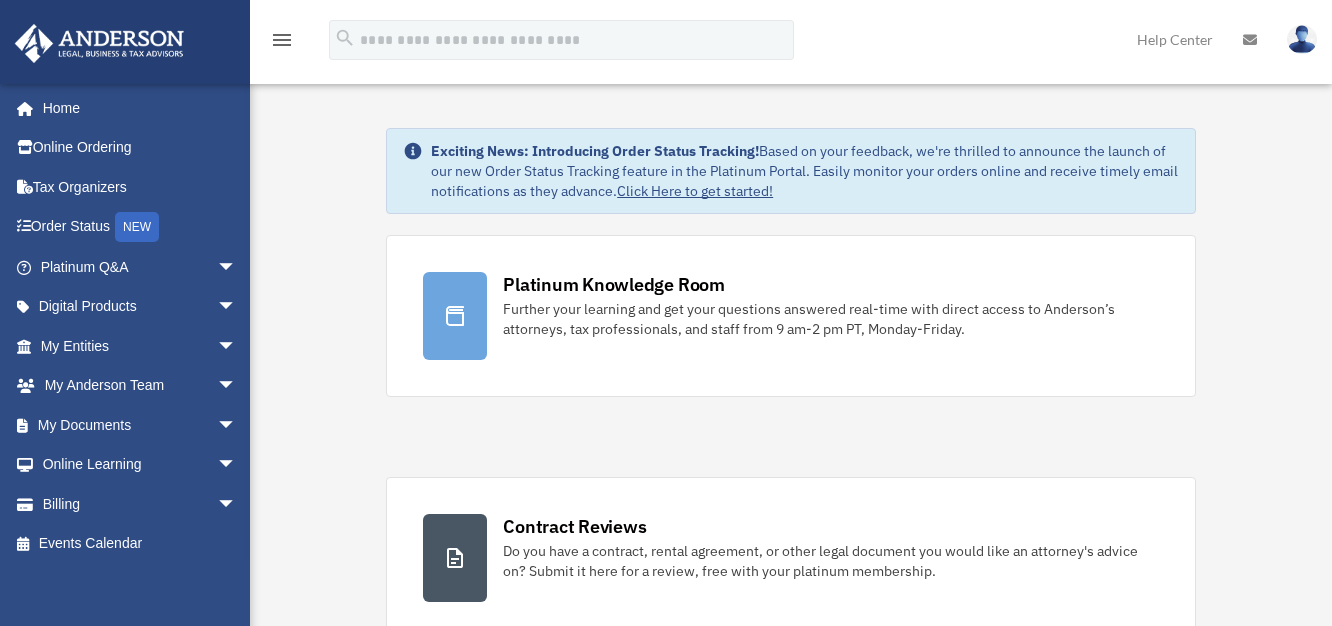scroll, scrollTop: 0, scrollLeft: 0, axis: both 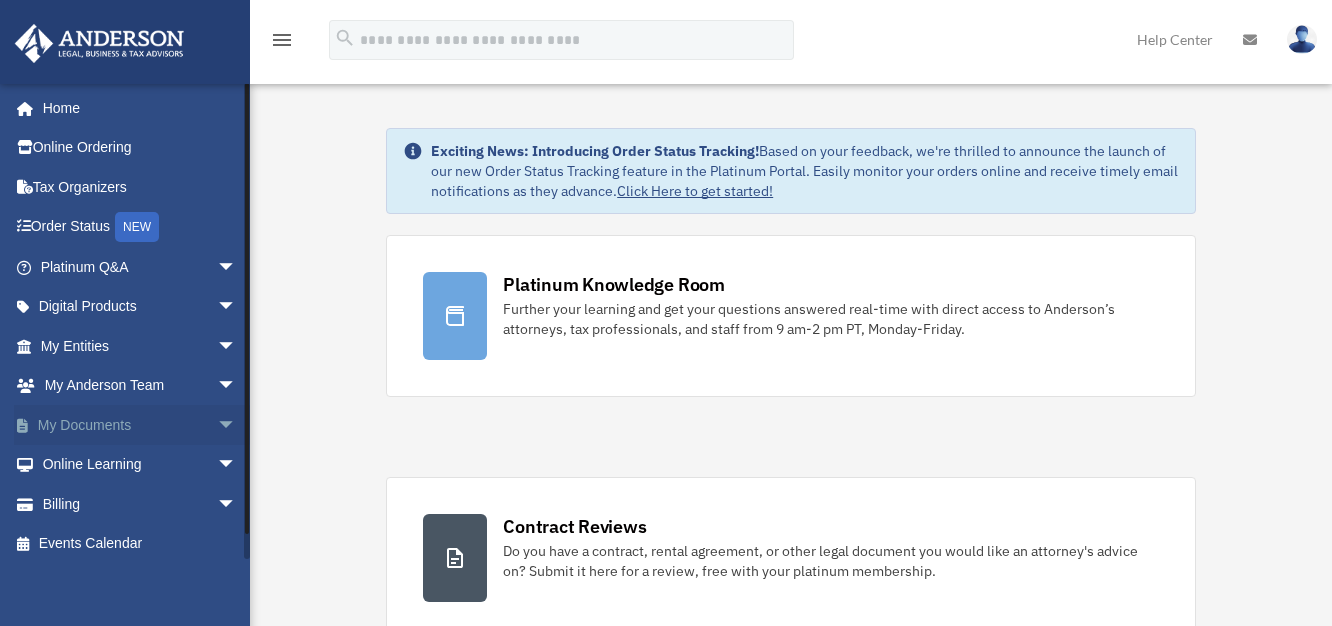 click on "My Documents arrow_drop_down" at bounding box center [140, 425] 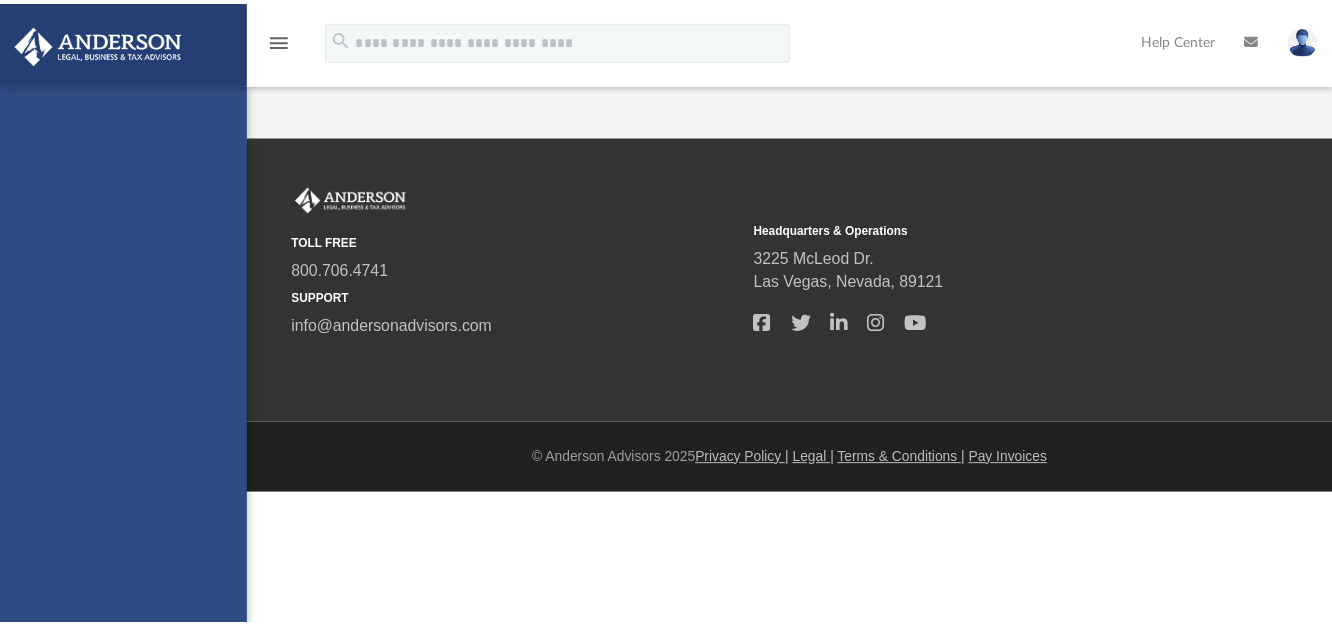 scroll, scrollTop: 0, scrollLeft: 0, axis: both 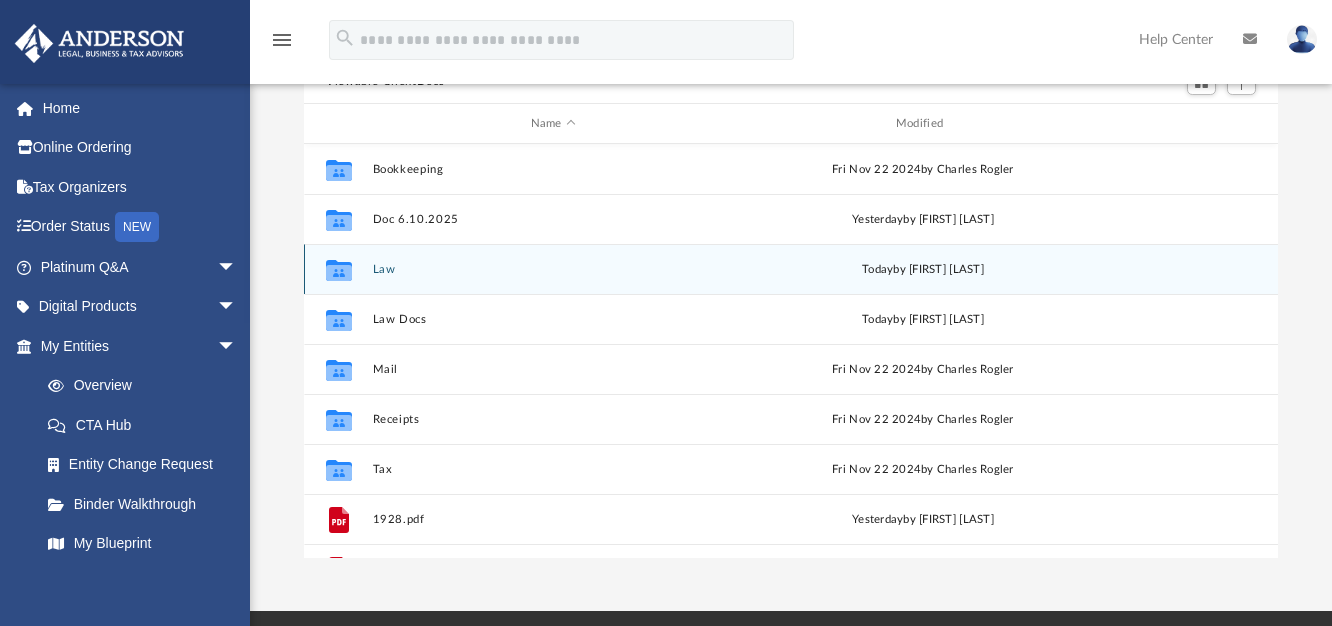 click on "Law" at bounding box center [553, 269] 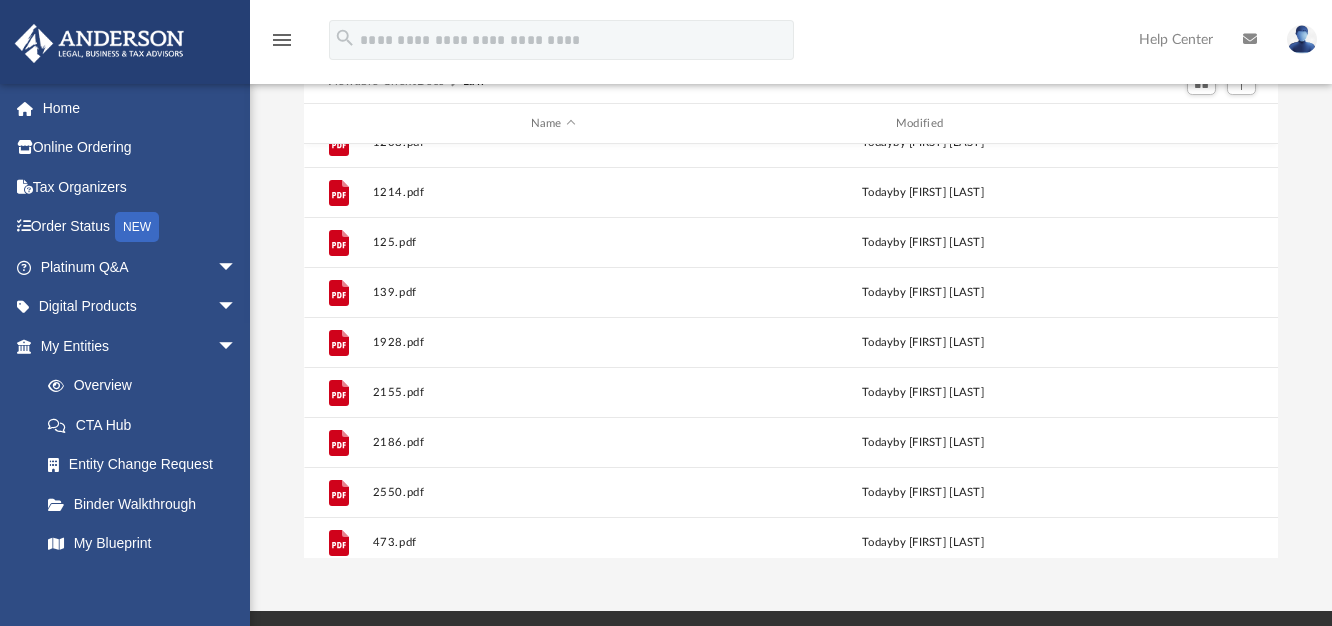 scroll, scrollTop: 0, scrollLeft: 0, axis: both 